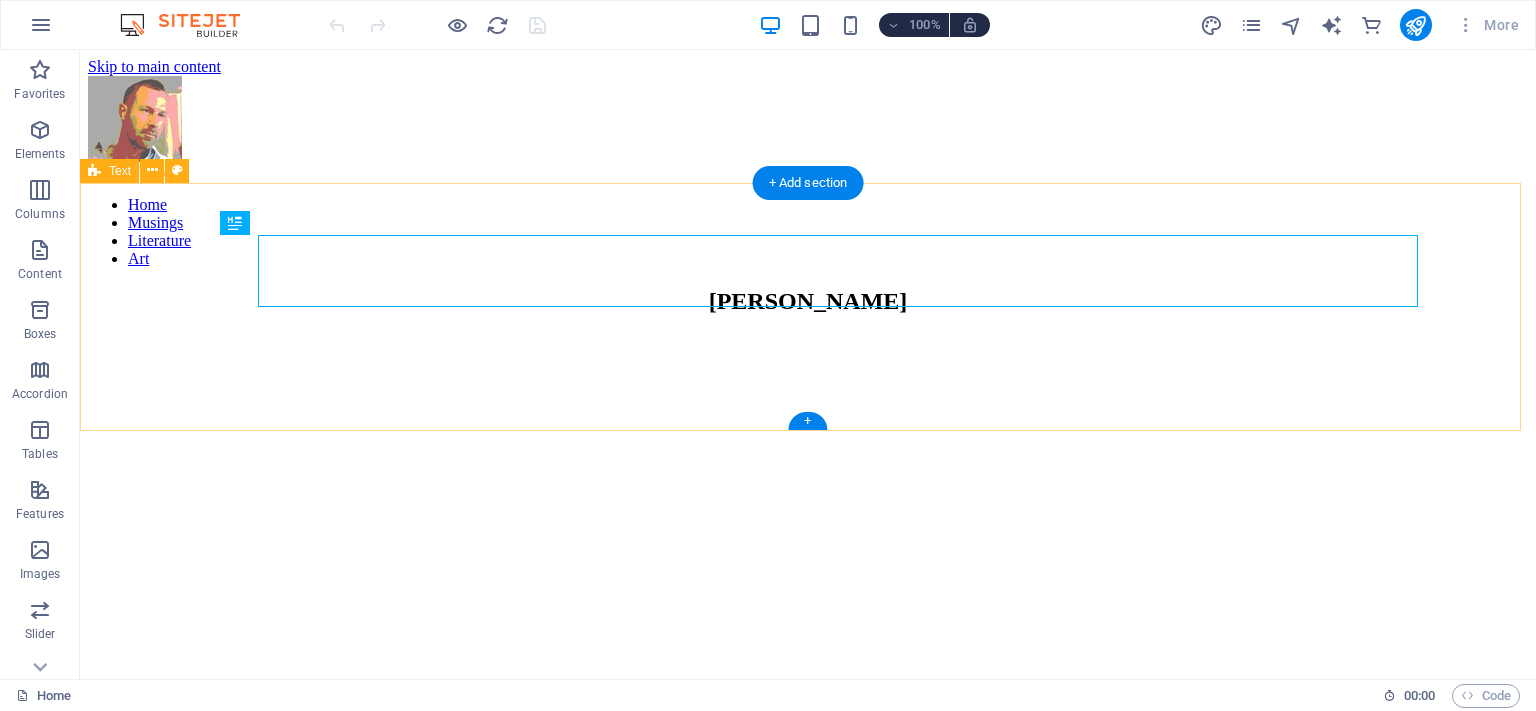 scroll, scrollTop: 0, scrollLeft: 0, axis: both 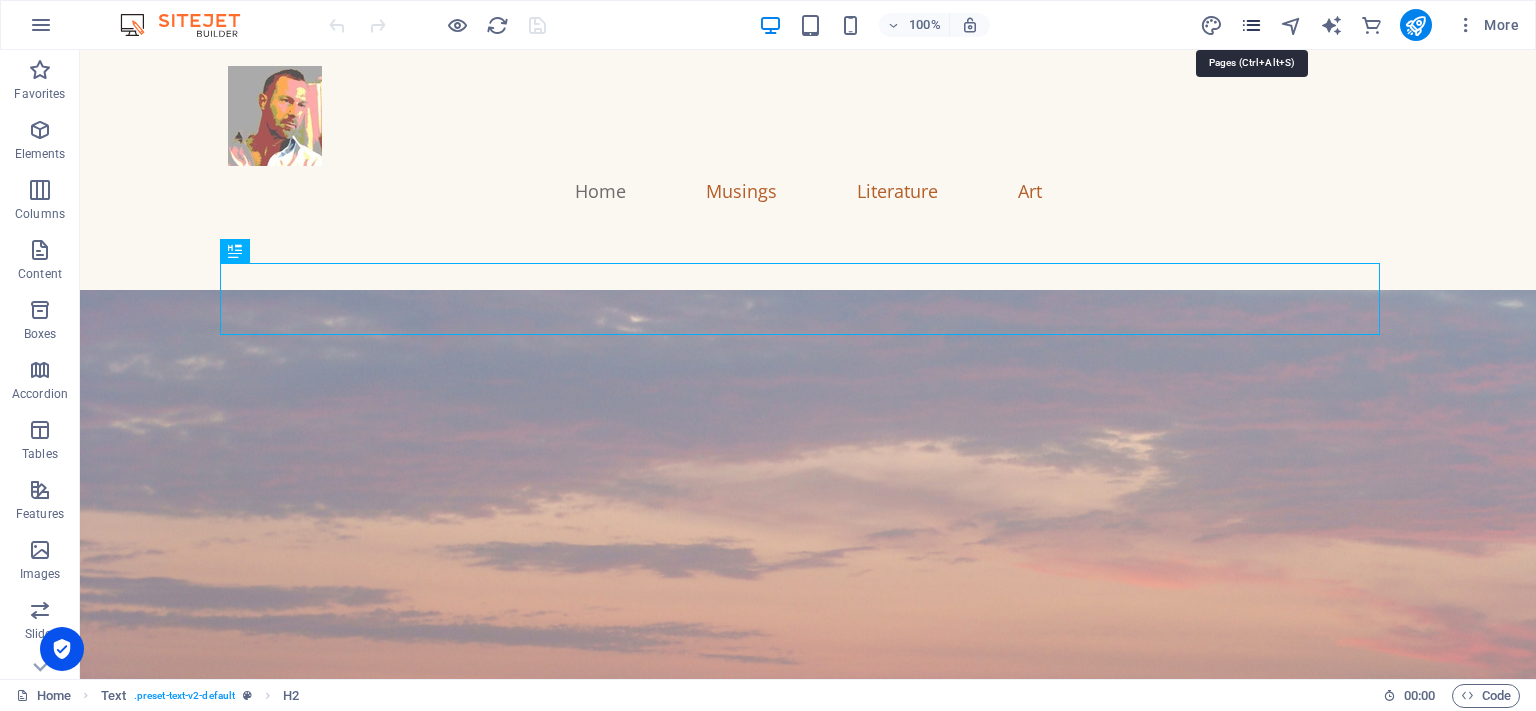 click at bounding box center [1251, 25] 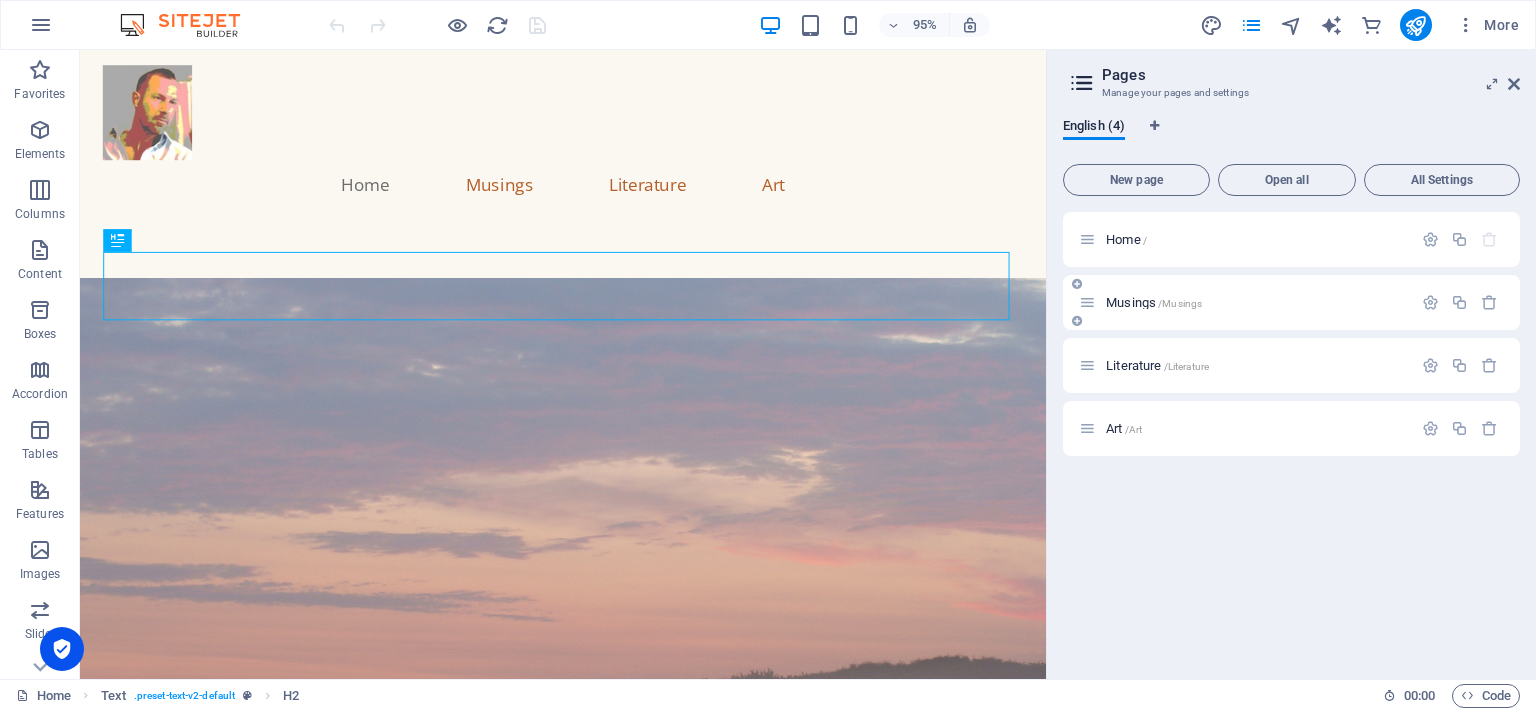 click on "Musings /Musings" at bounding box center [1154, 302] 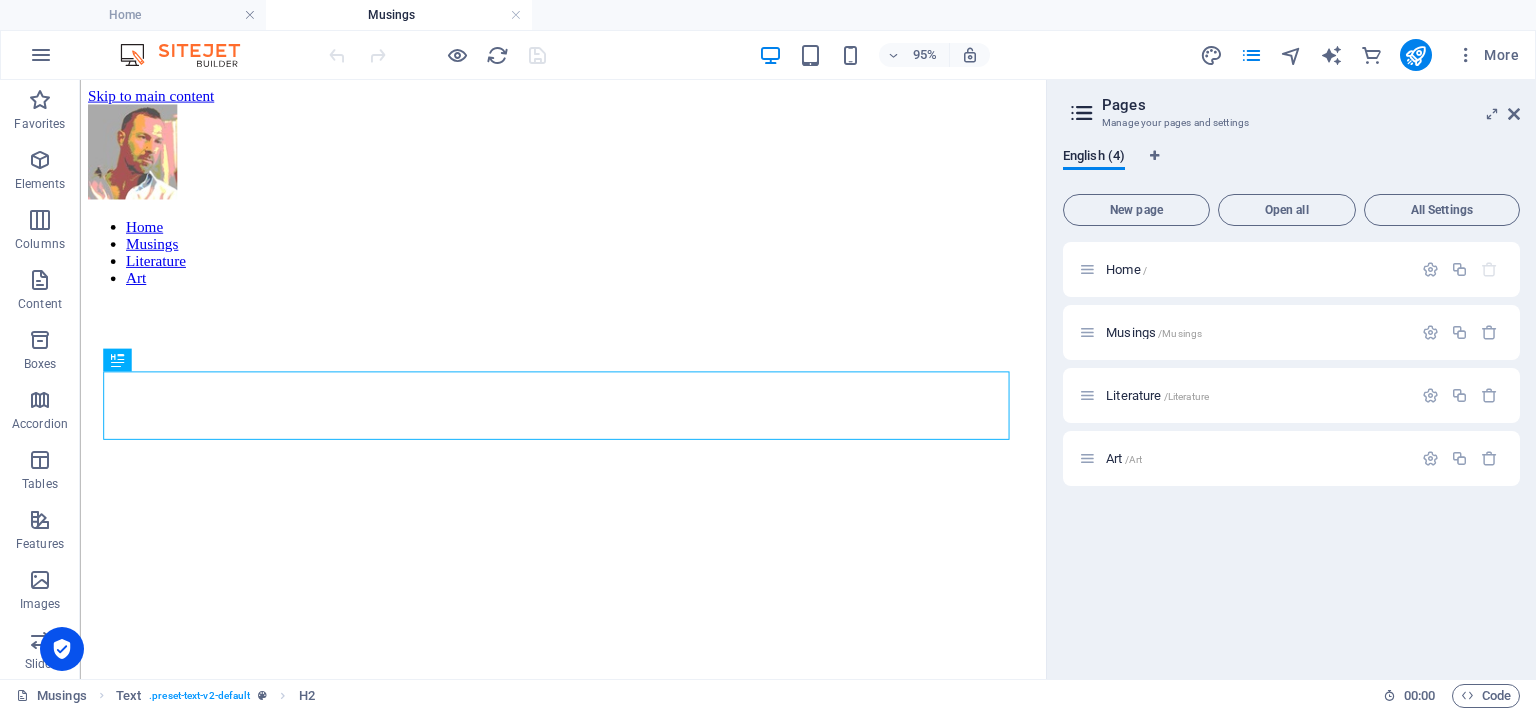 scroll, scrollTop: 790, scrollLeft: 0, axis: vertical 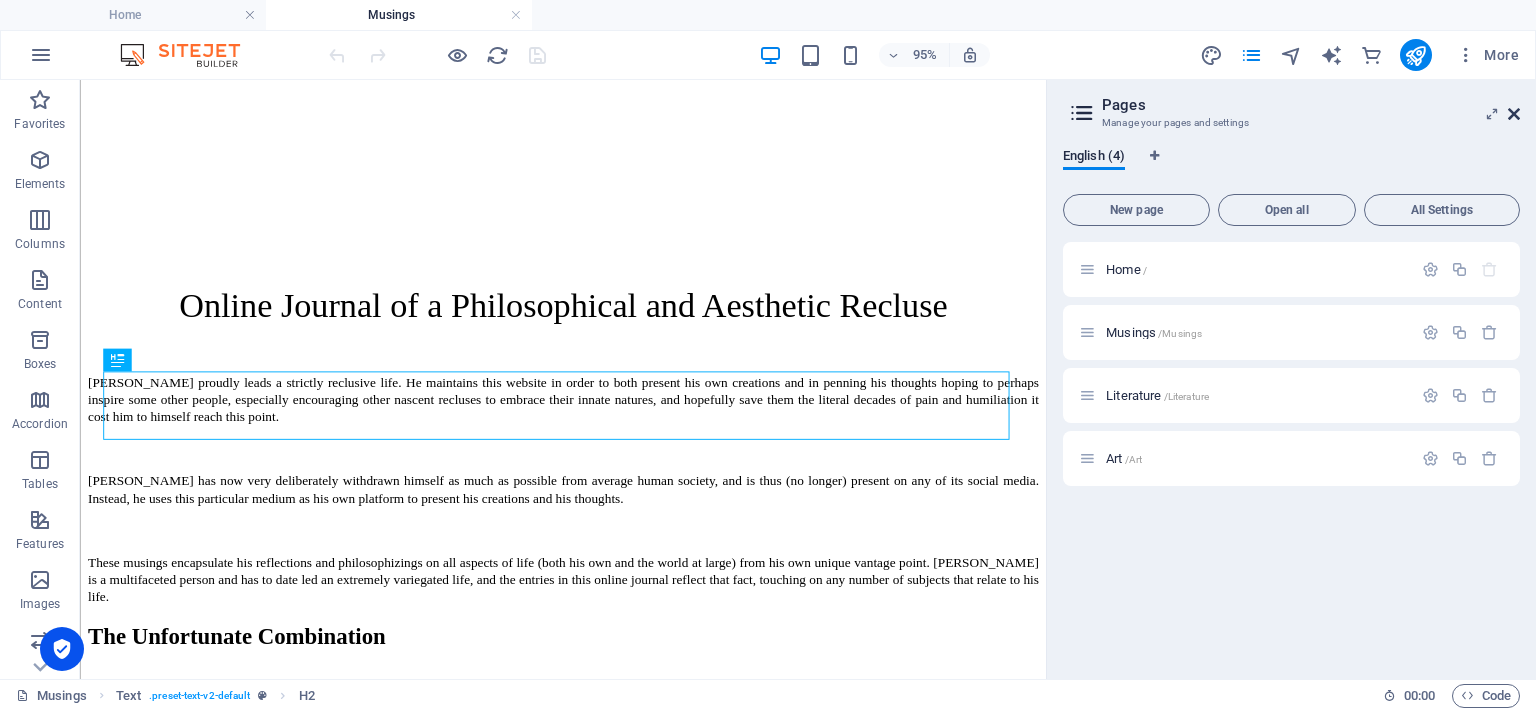 click at bounding box center (1514, 114) 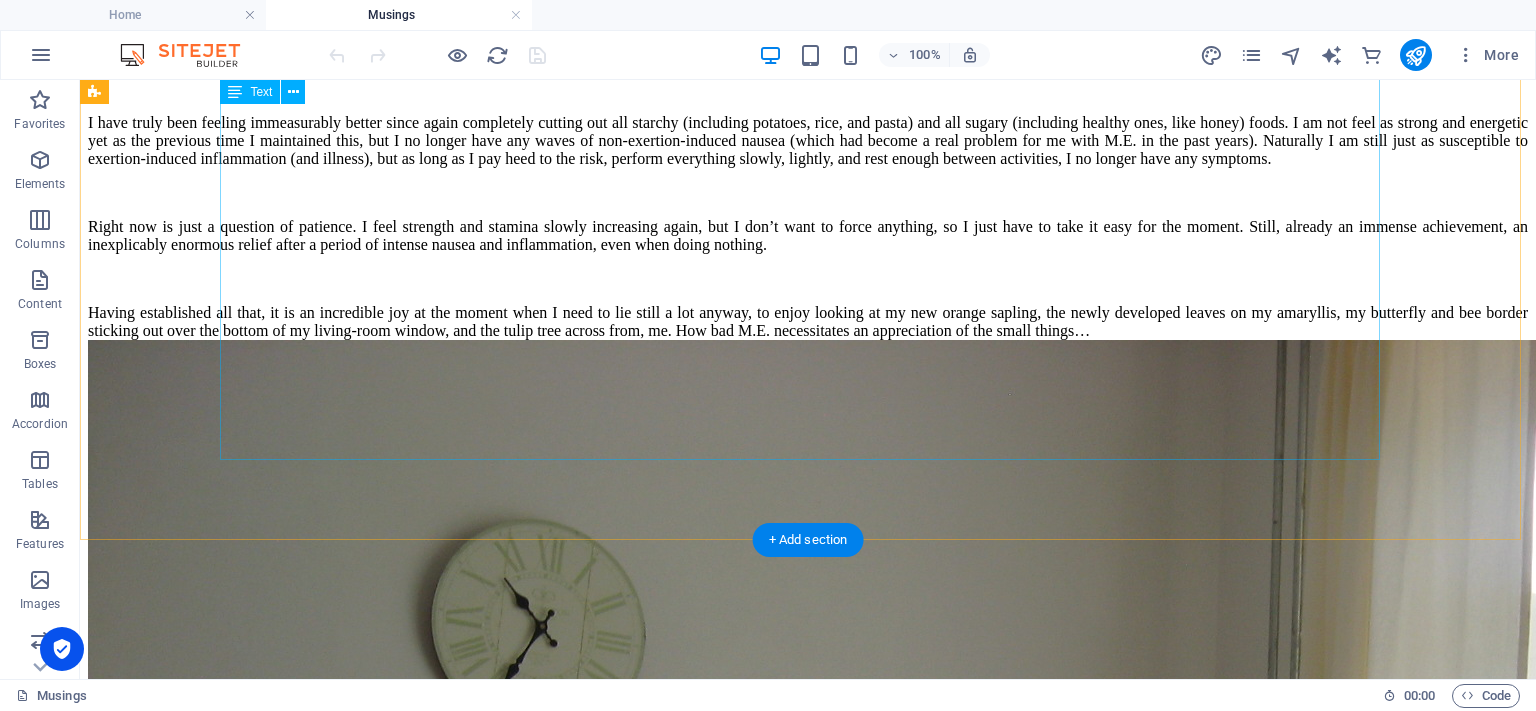 scroll, scrollTop: 2190, scrollLeft: 0, axis: vertical 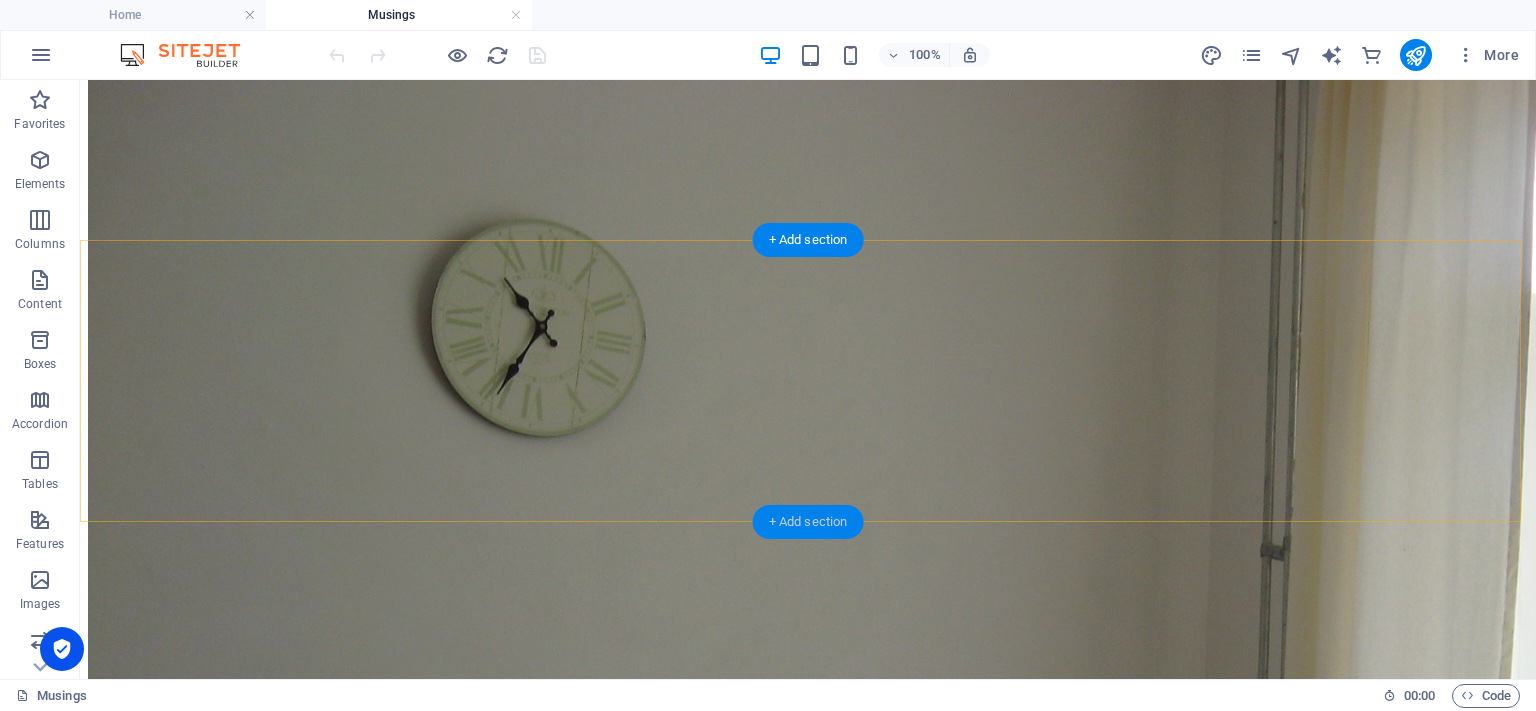 drag, startPoint x: 823, startPoint y: 526, endPoint x: 201, endPoint y: 459, distance: 625.5981 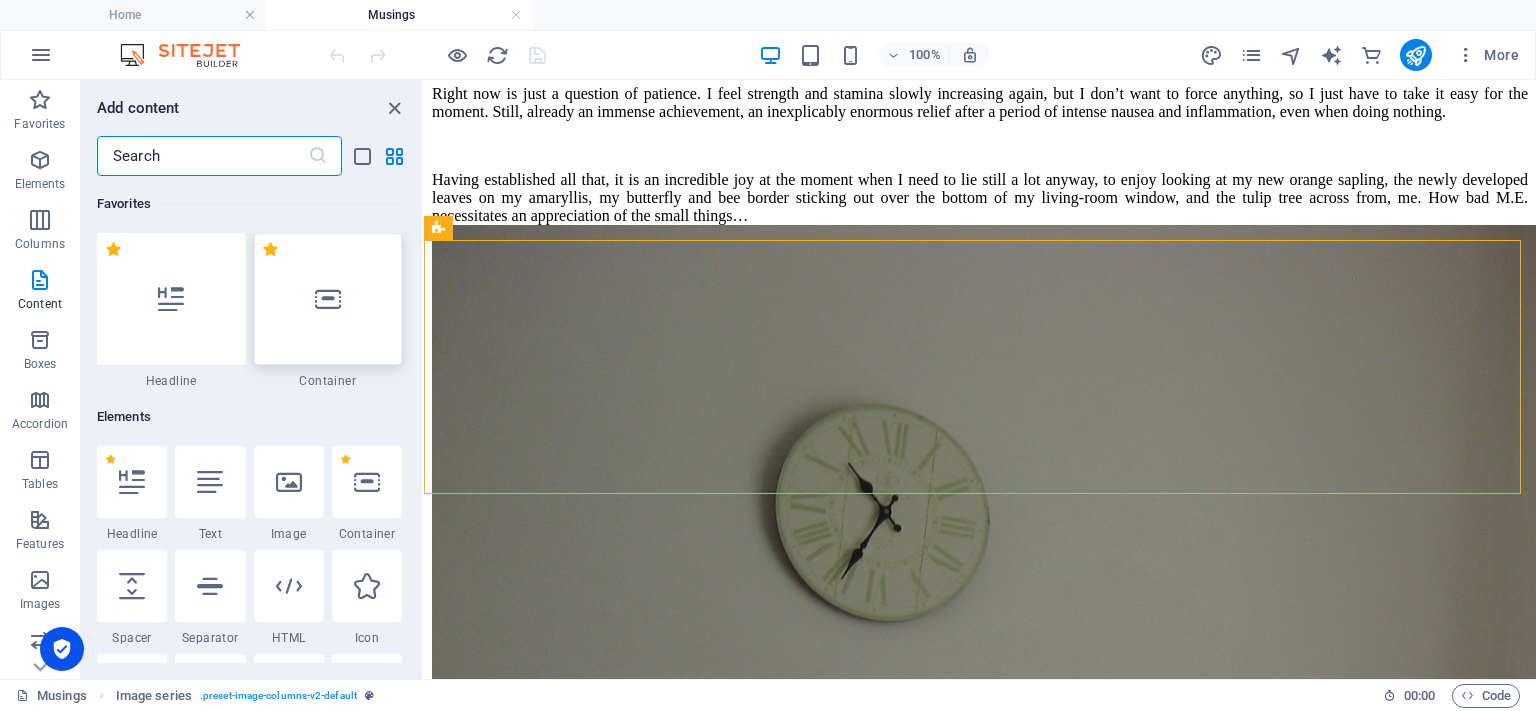 scroll, scrollTop: 2406, scrollLeft: 0, axis: vertical 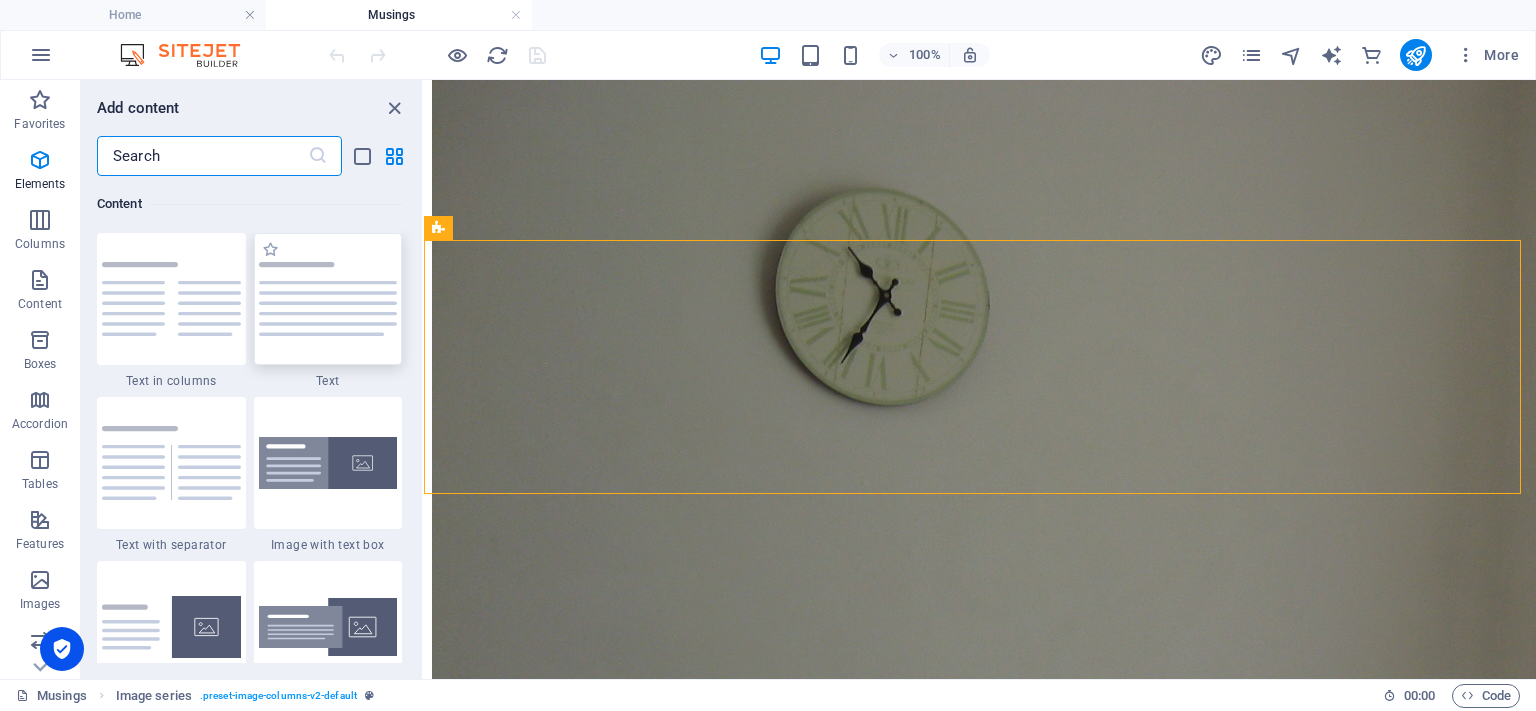 click at bounding box center (328, 299) 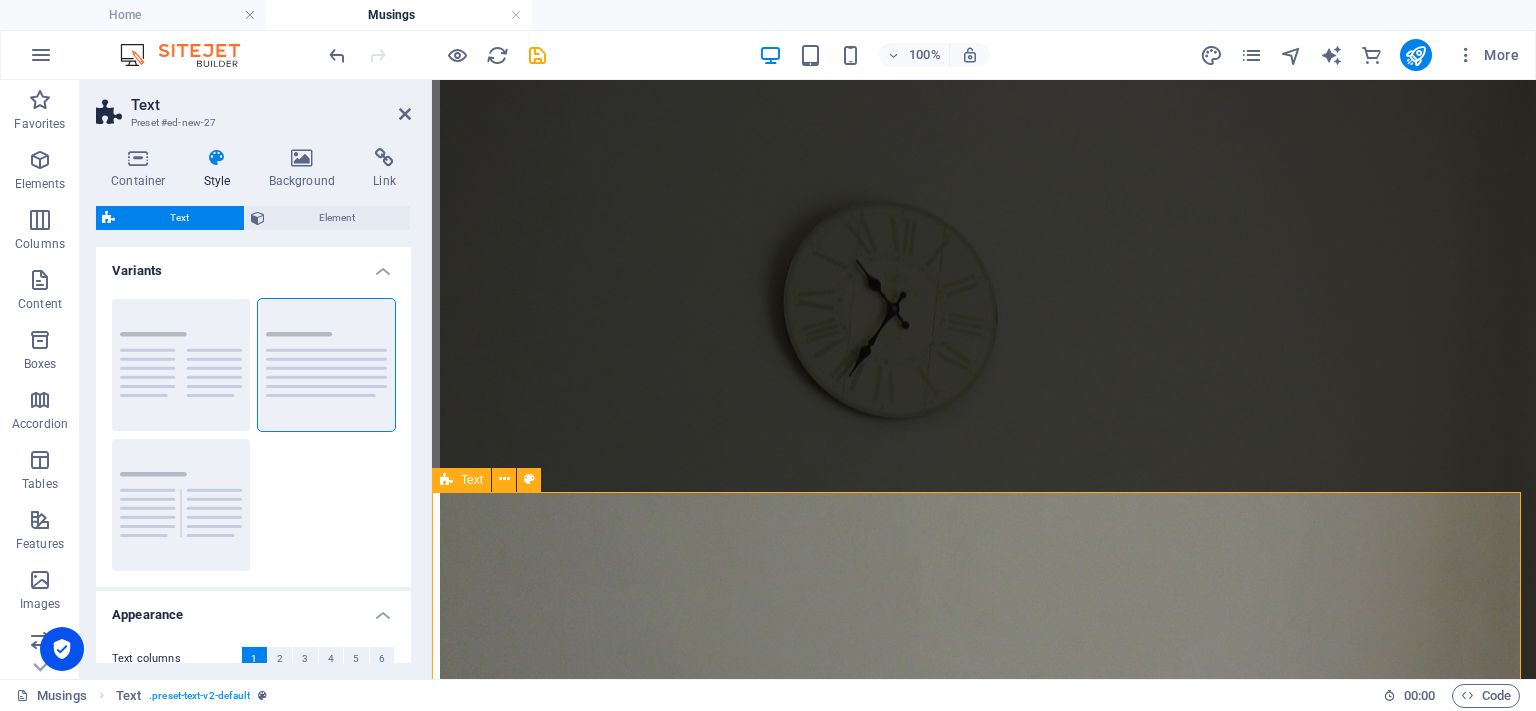 scroll, scrollTop: 2433, scrollLeft: 0, axis: vertical 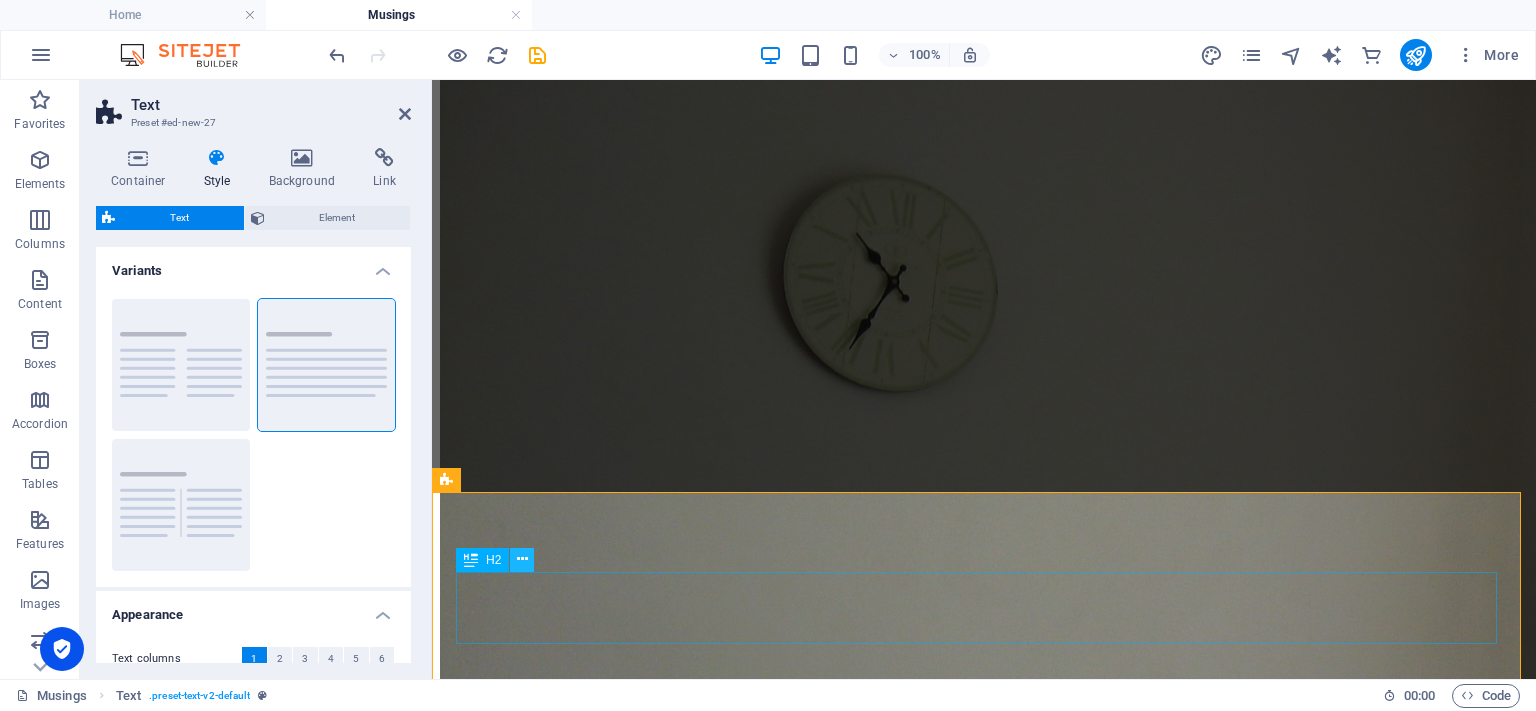 click at bounding box center (522, 560) 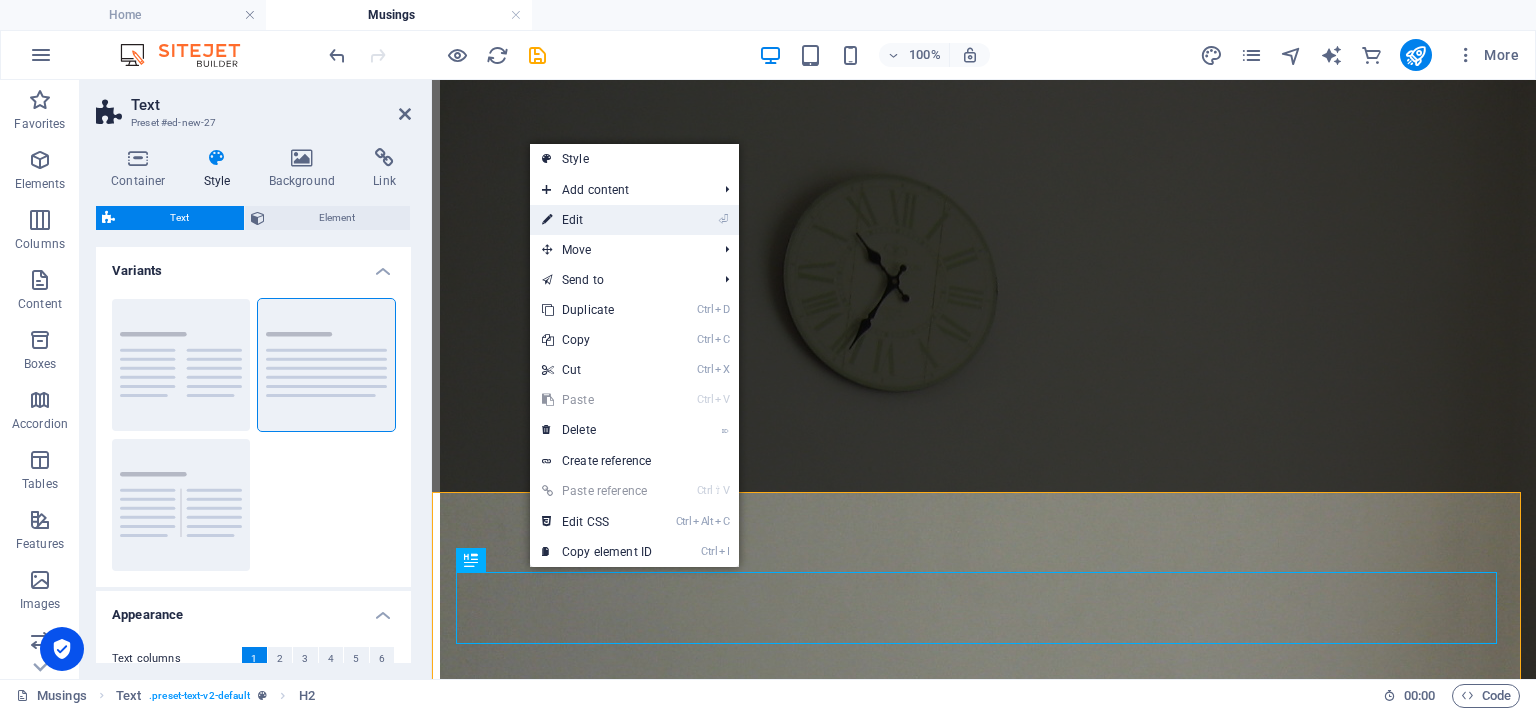 click on "⏎  Edit" at bounding box center [597, 220] 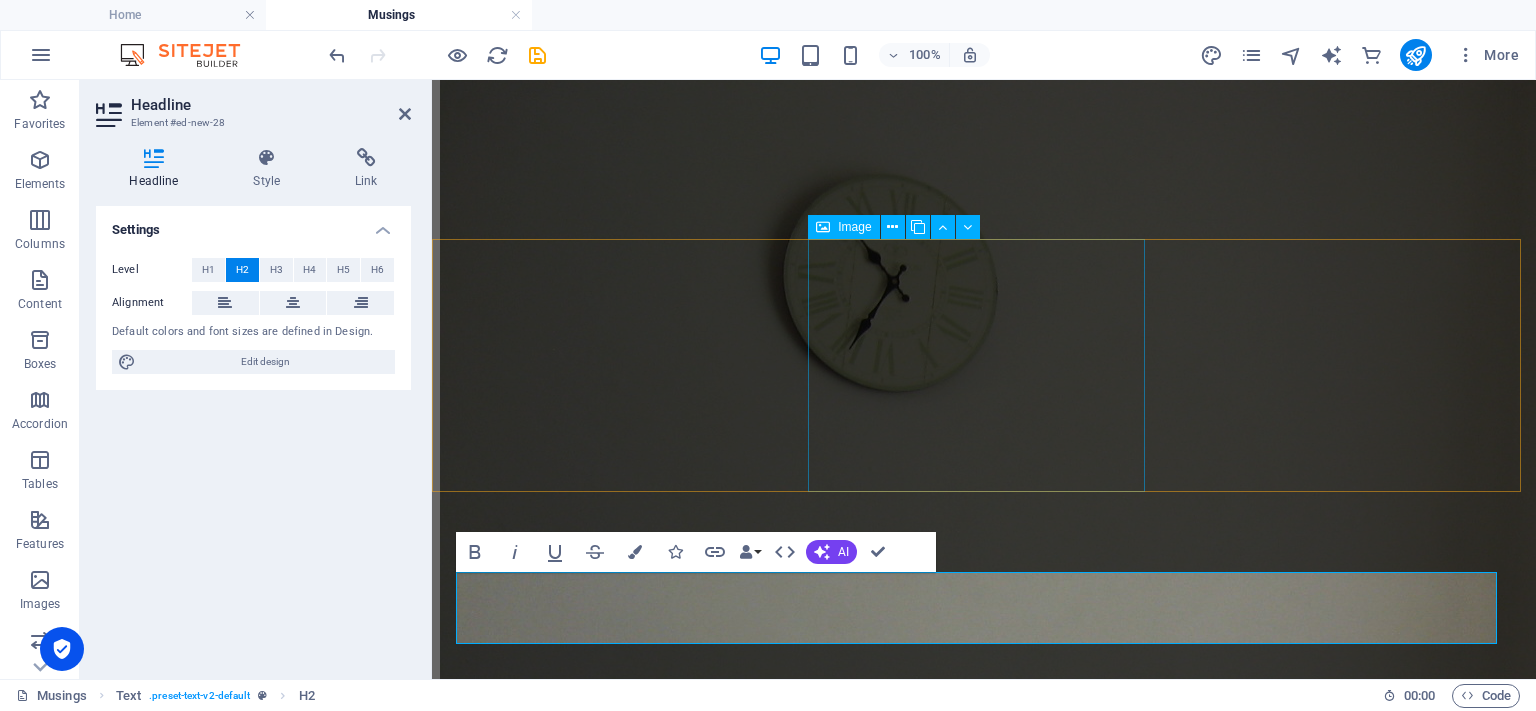 type 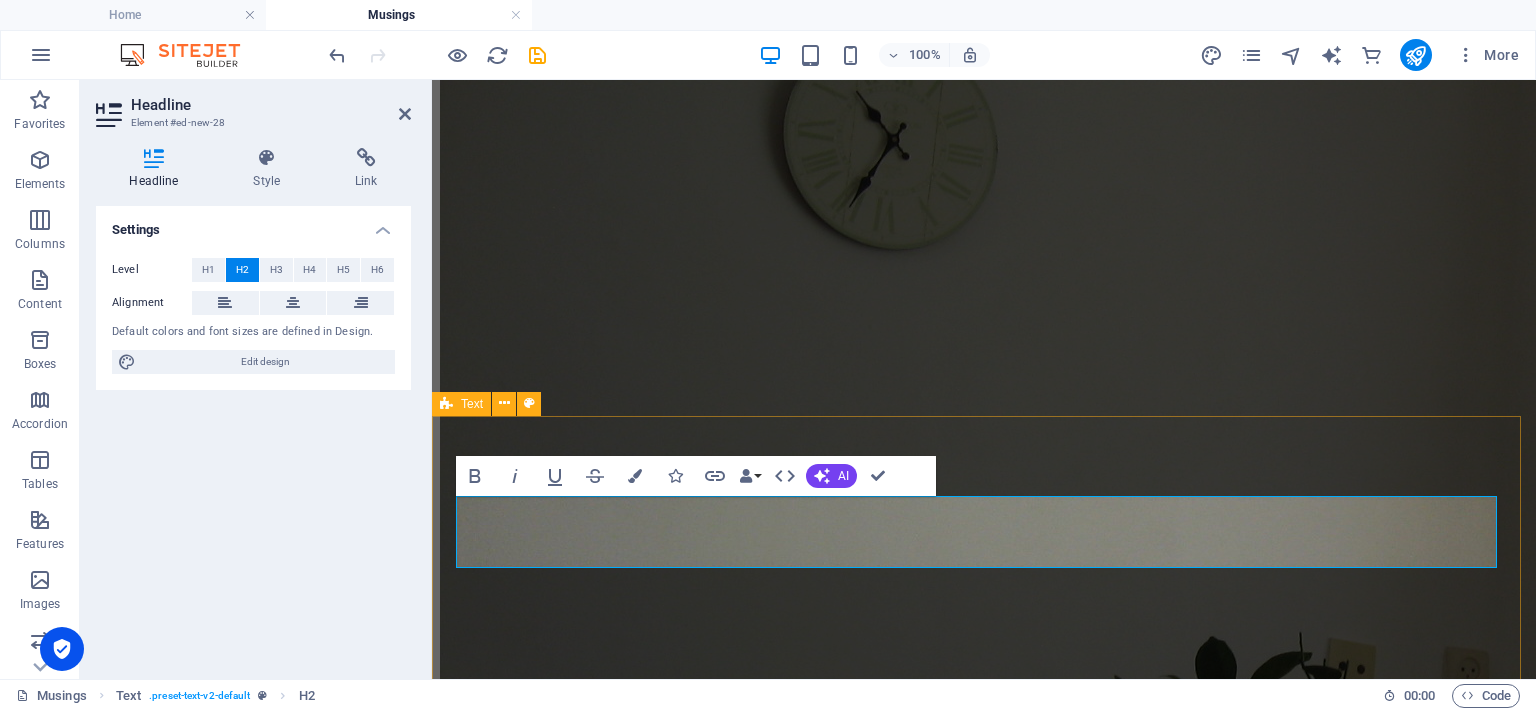 scroll, scrollTop: 2733, scrollLeft: 0, axis: vertical 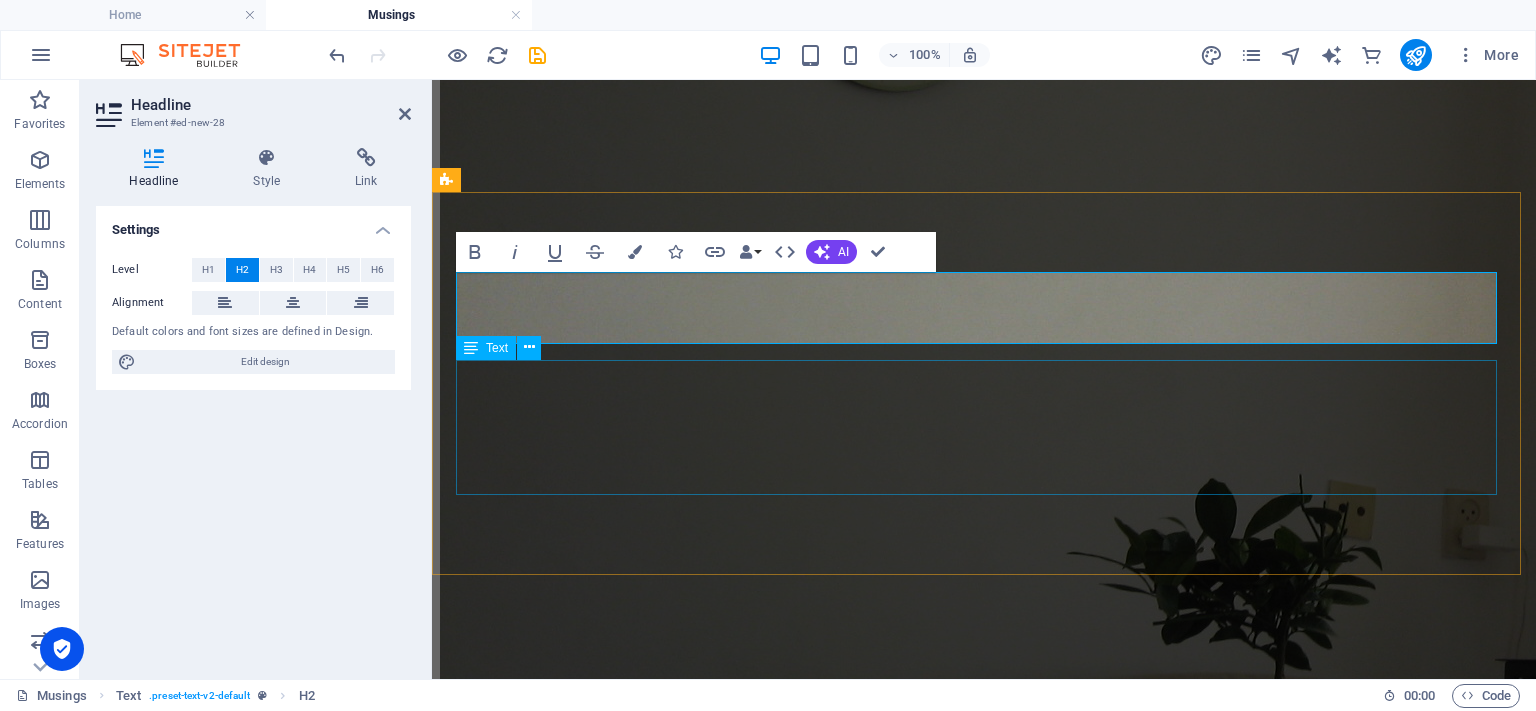 click on "Lorem ipsum dolor sitope amet, consectetur adipisicing elitip. Massumenda, dolore, cum vel modi asperiores consequatur suscipit quidem ducimus eveniet iure expedita consecteture odiogil voluptatum similique fugit voluptates atem accusamus quae quas dolorem tenetur facere tempora maiores adipisci reiciendis accusantium voluptatibus id voluptate tempore dolor harum nisi amet! Nobis, eaque. Aenean commodo ligula eget dolor. Lorem ipsum dolor sit amet, consectetuer adipiscing elit leget odiogil voluptatum similique fugit voluptates dolor. Libero assumenda, dolore, cum vel modi asperiores consequatur." at bounding box center [984, 4450] 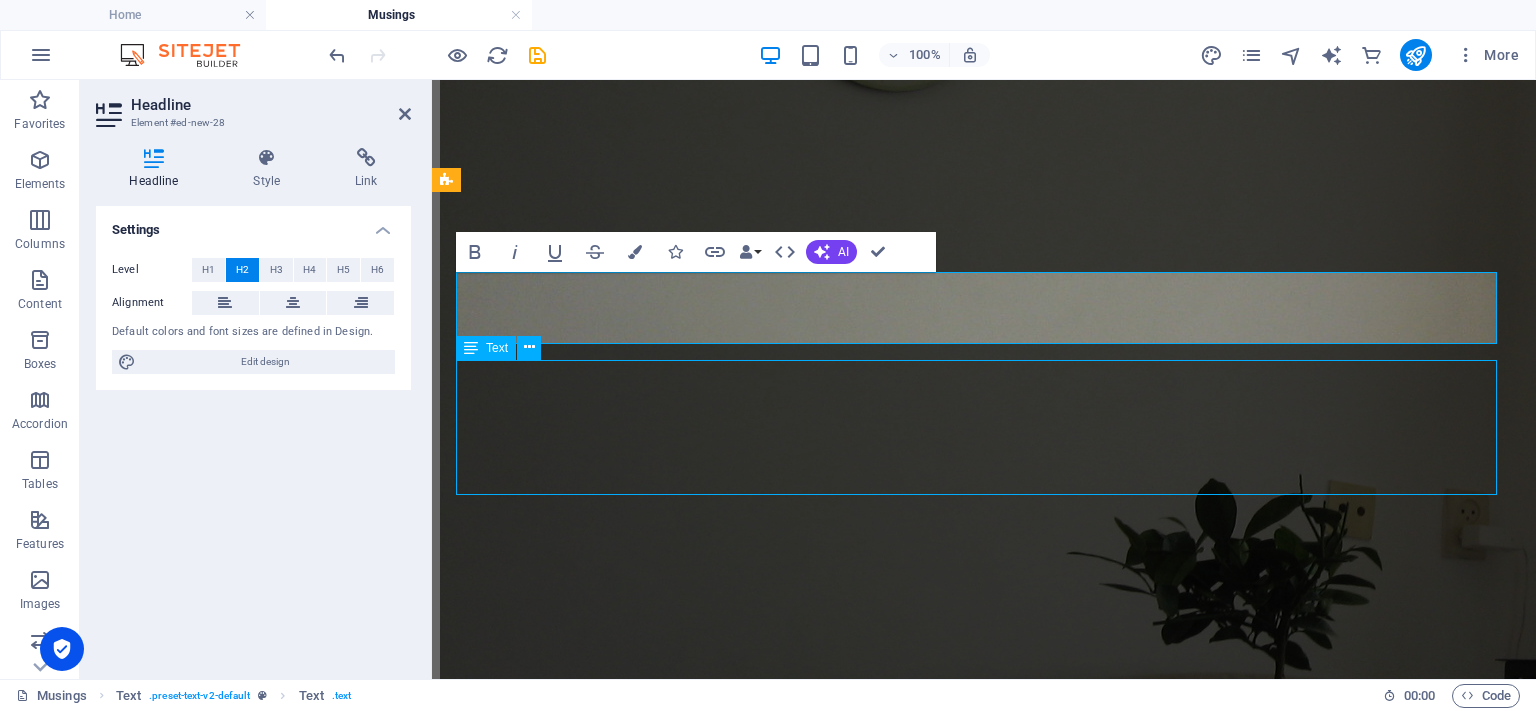 scroll, scrollTop: 2491, scrollLeft: 0, axis: vertical 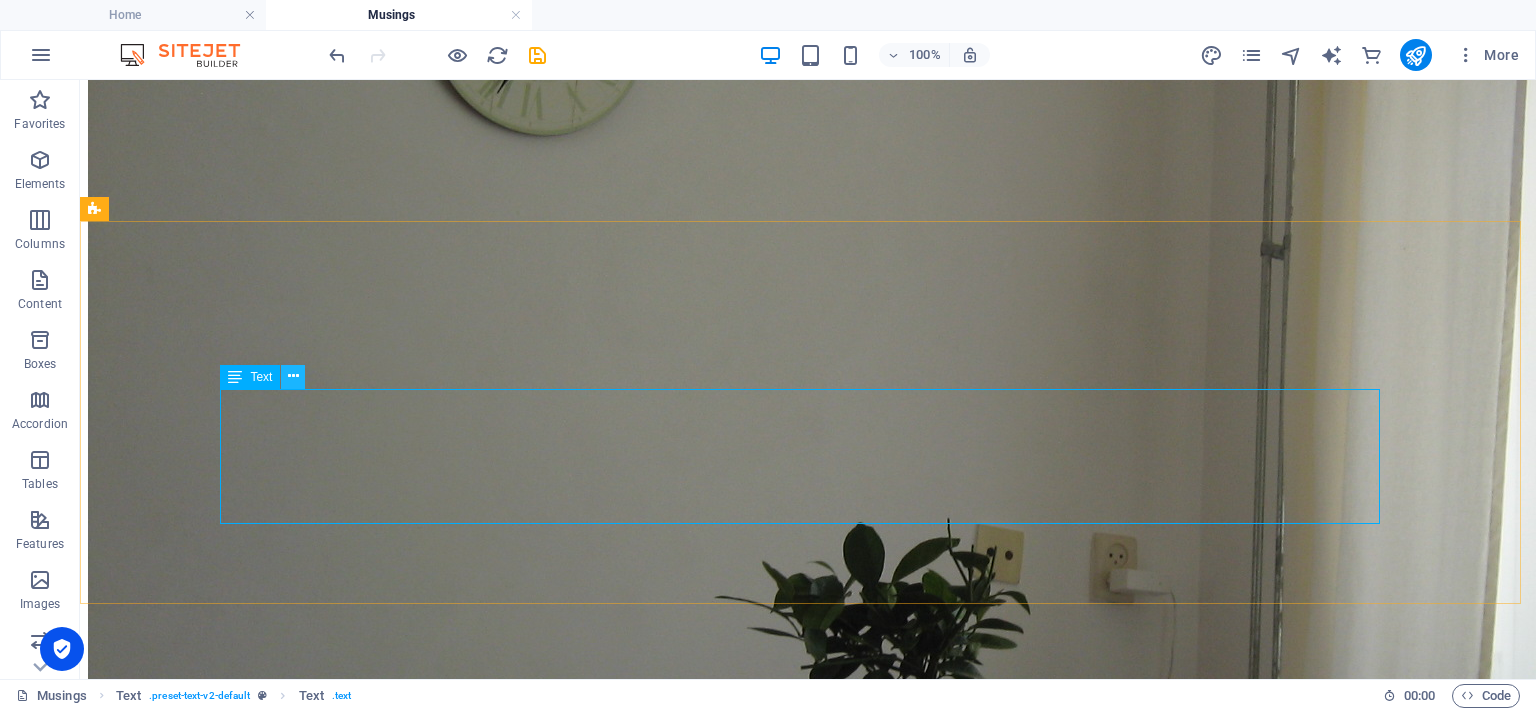 click at bounding box center [293, 376] 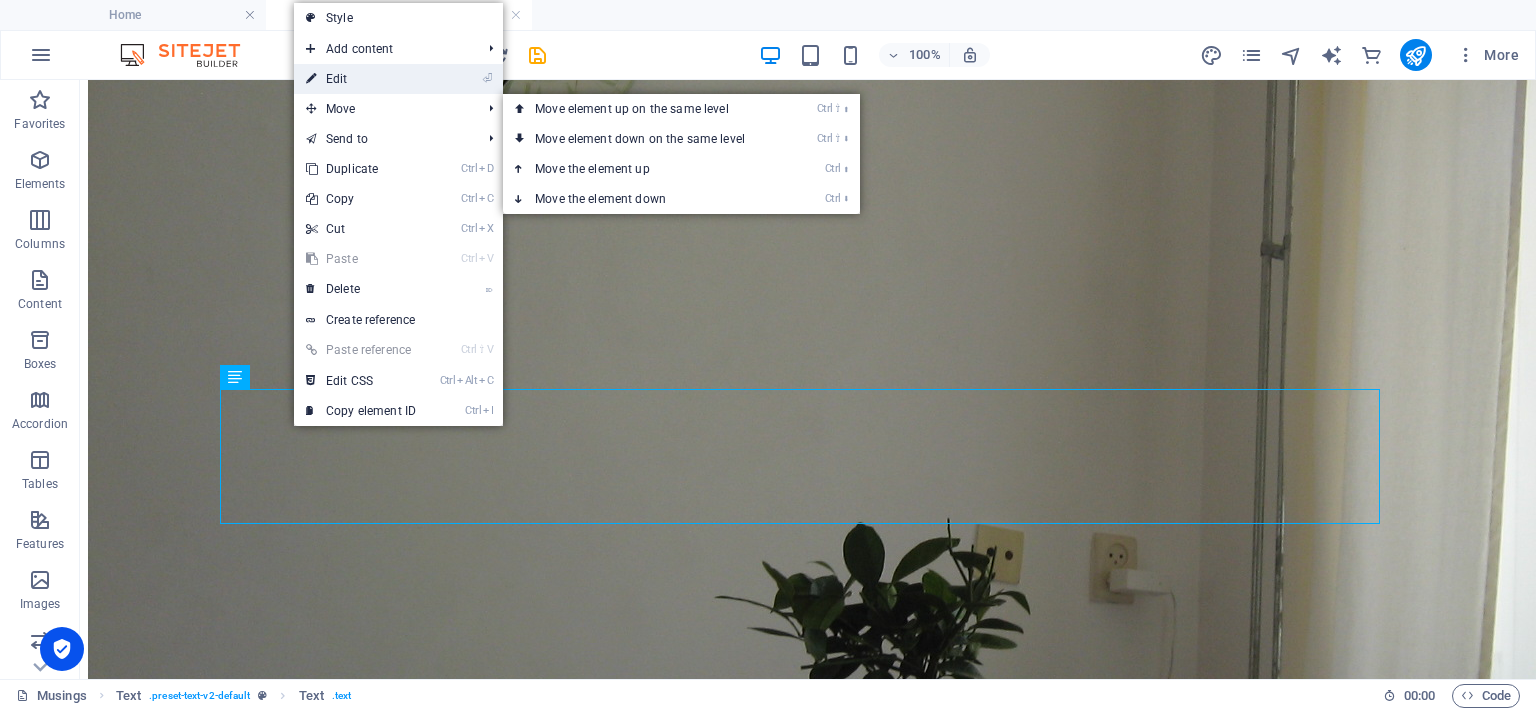 click on "⏎  Edit" at bounding box center (361, 79) 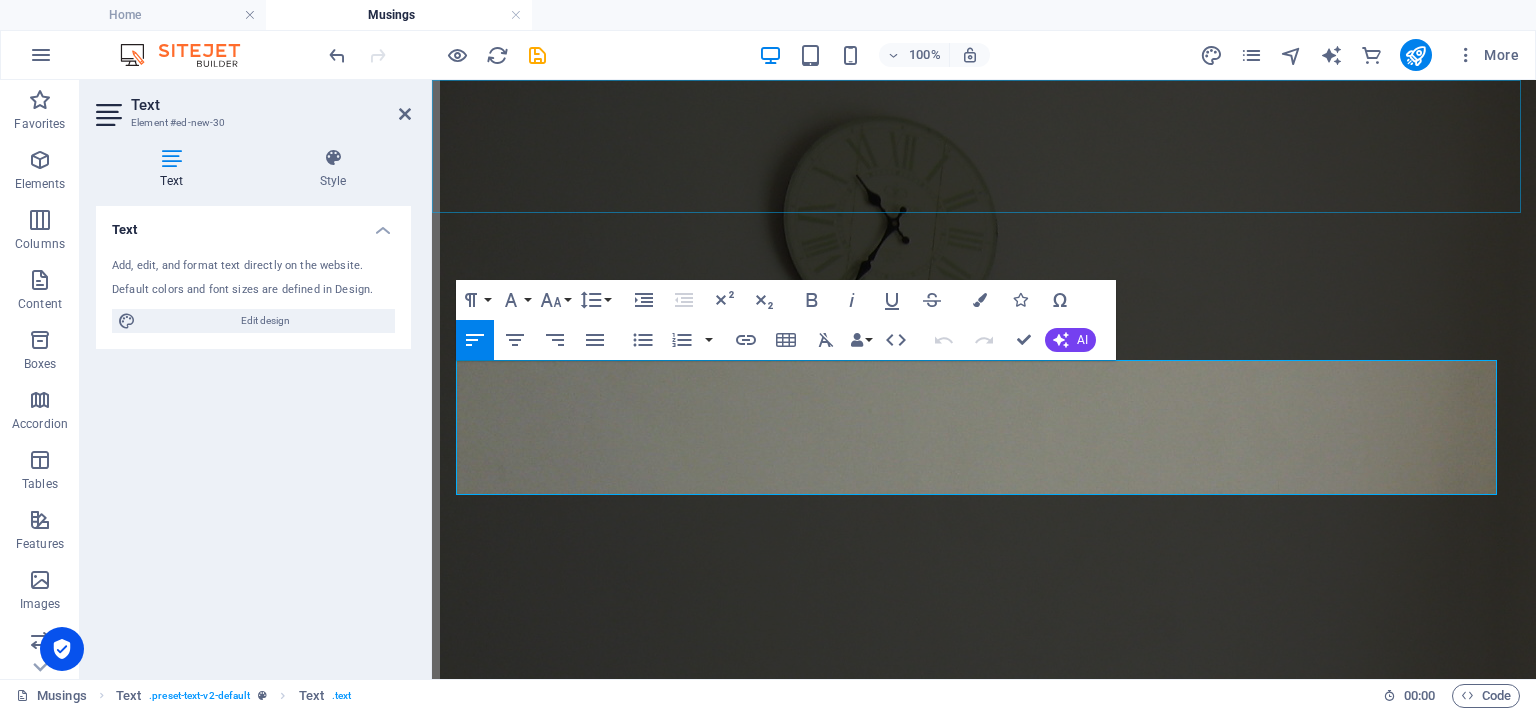 scroll, scrollTop: 2733, scrollLeft: 0, axis: vertical 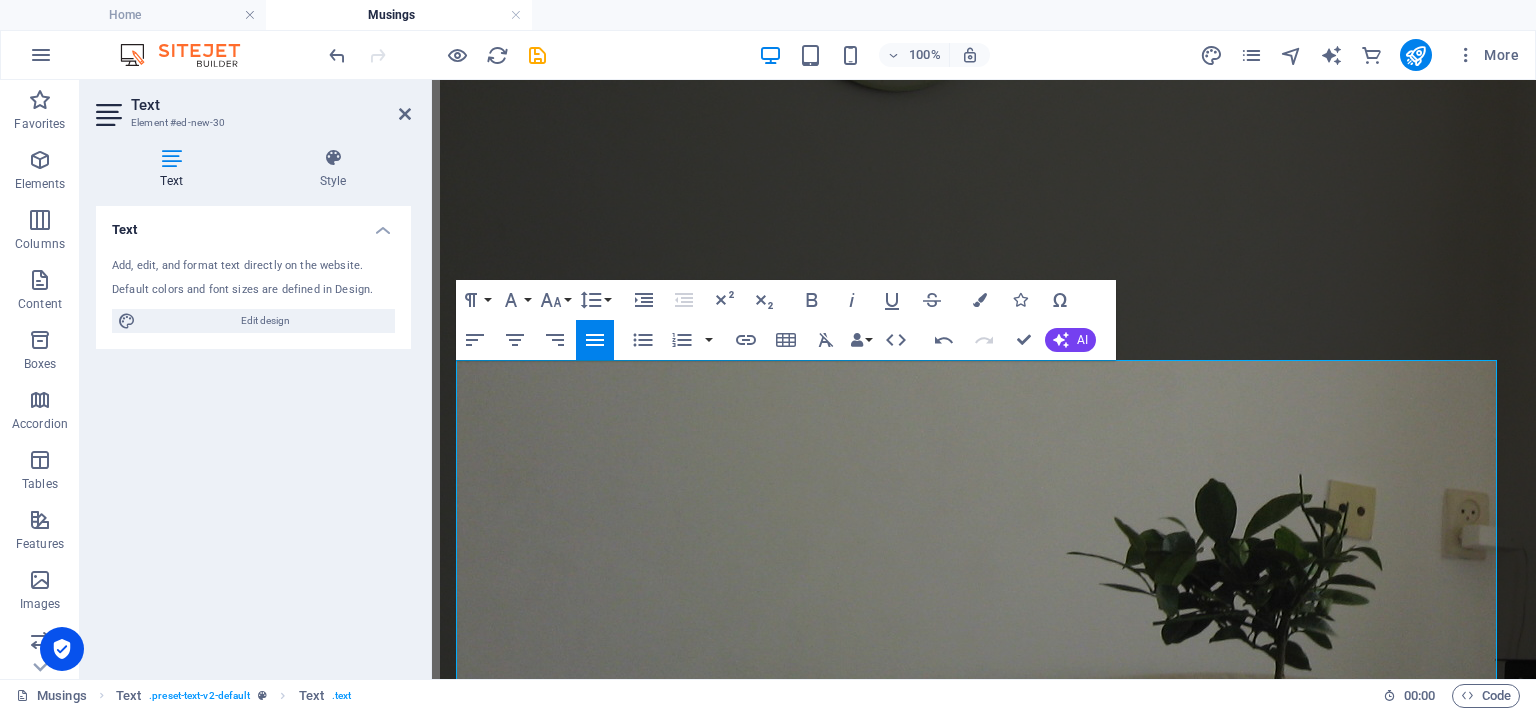 drag, startPoint x: 592, startPoint y: 326, endPoint x: 604, endPoint y: 343, distance: 20.808653 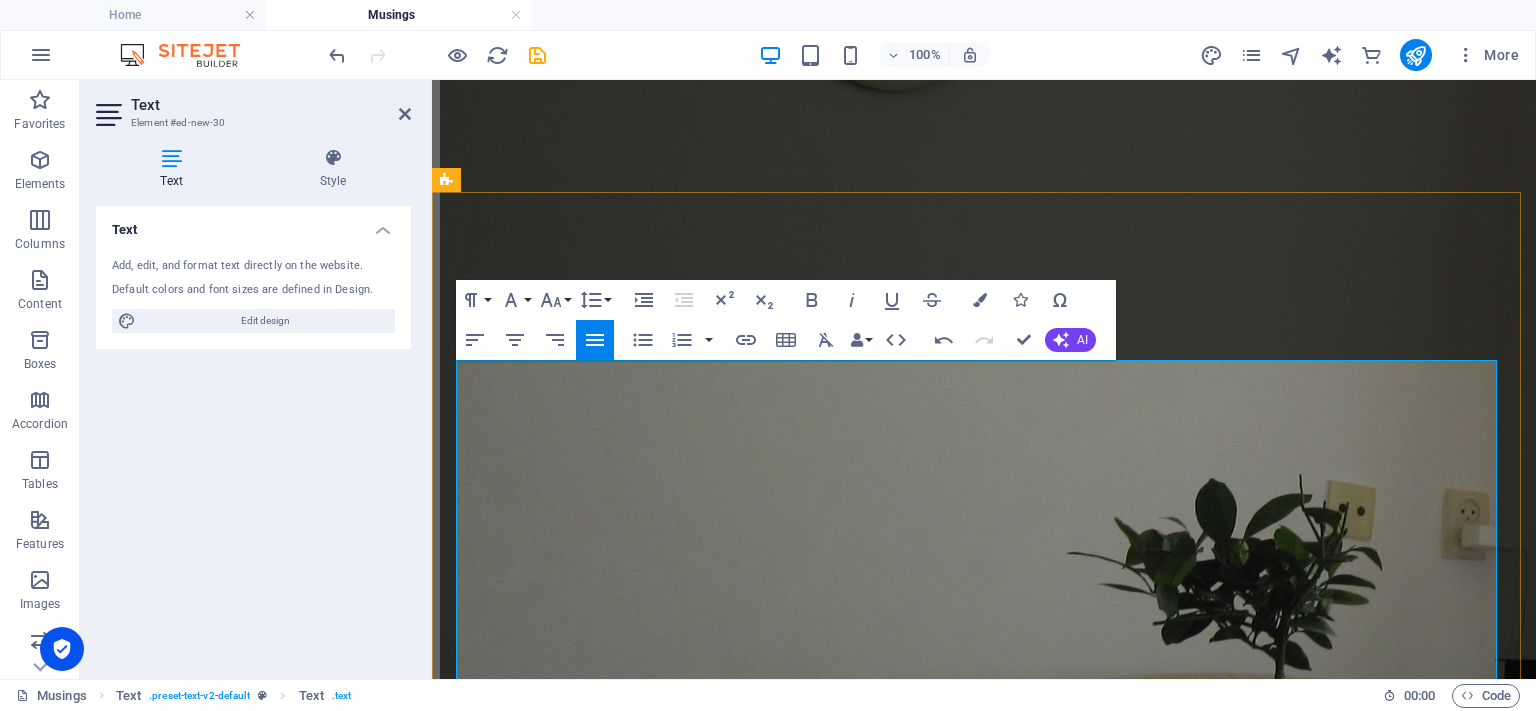 click on "The [DATE]" at bounding box center [984, 4425] 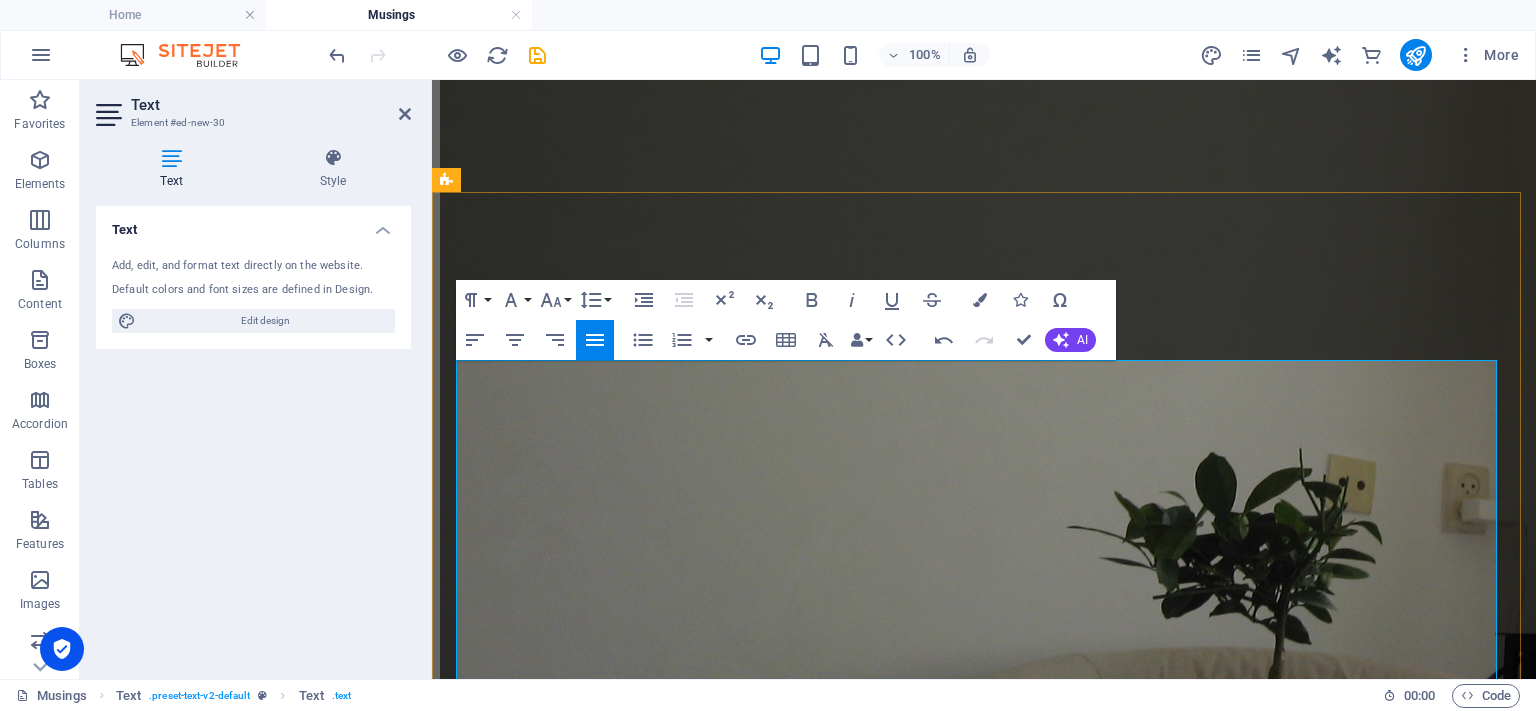 scroll, scrollTop: 2833, scrollLeft: 0, axis: vertical 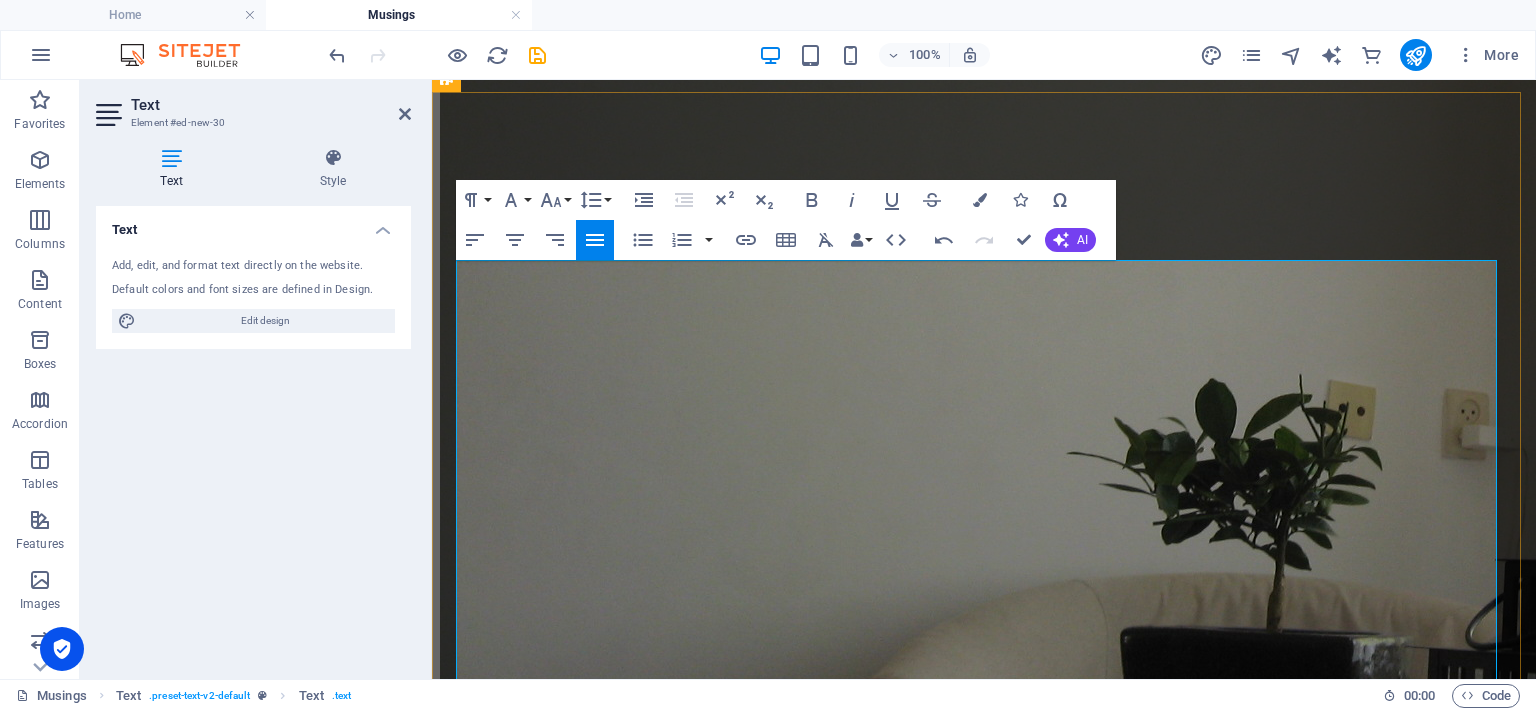 click on "I write about and display photographs of ‘small’ things, but, such is the nature of my life, and I can only be authentically myself (short of lying and pretending to be someone else). I do not show duck-faced selfies balancing atop a skyscraper in [GEOGRAPHIC_DATA]; I do not post pictures of the coffee I am drinking on a terrace in [GEOGRAPHIC_DATA]; I do not write posts about the amazing house festival I attended [DATE]. Not that I do any of those things anyway, but I cannot pretend to be other than I am. My life is a mix of both intense beauty  and  of unpleasant experiences, and  both  these I document. Of course beauty is entirely subjective anyway, and my frankness is not  de rigueur  in a culture that embraces creating and sharing untrue images about the lives of its people. Everything  I post is true, but it is certainly not to  most  people’s tastes. I just hope that it will strike a cord with the few people who  are  receptive to what I share." at bounding box center [984, 4449] 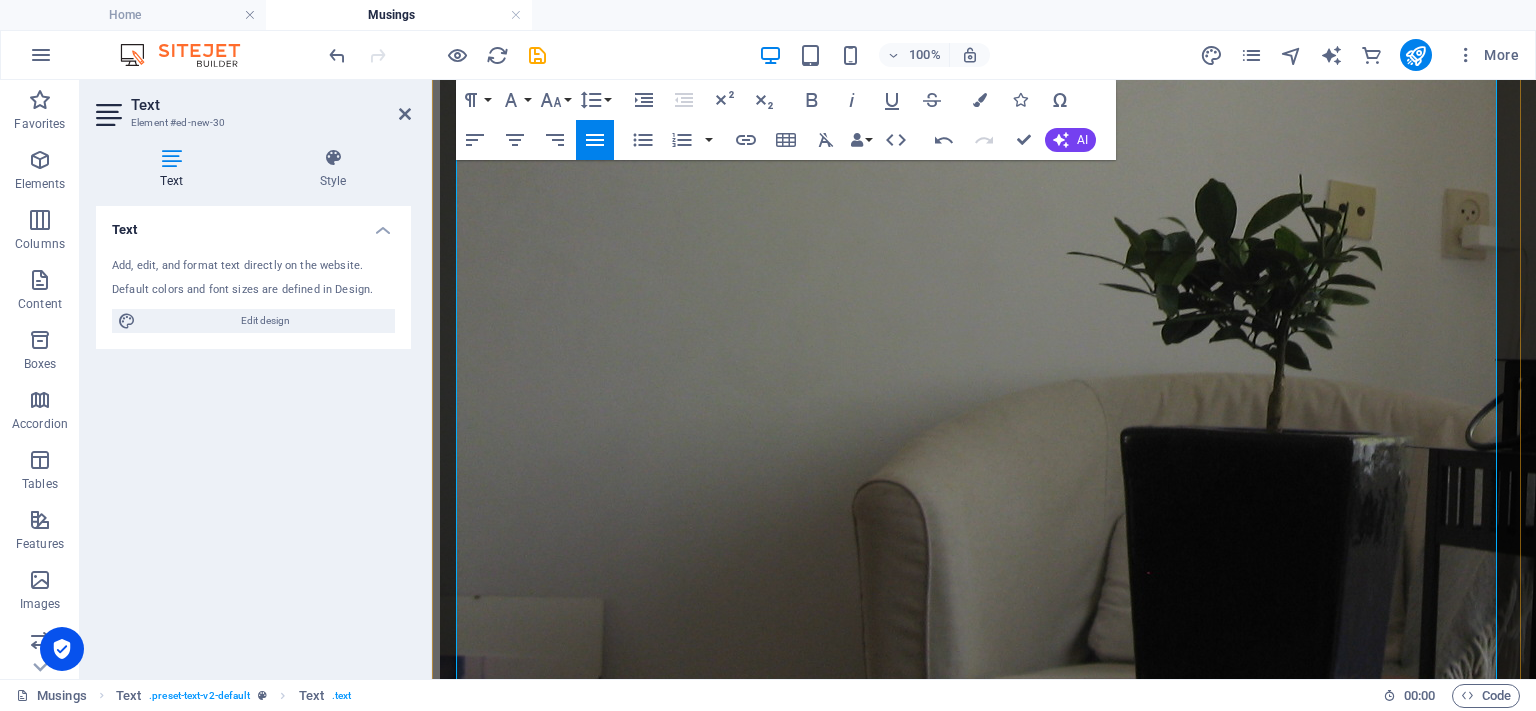 scroll, scrollTop: 3133, scrollLeft: 0, axis: vertical 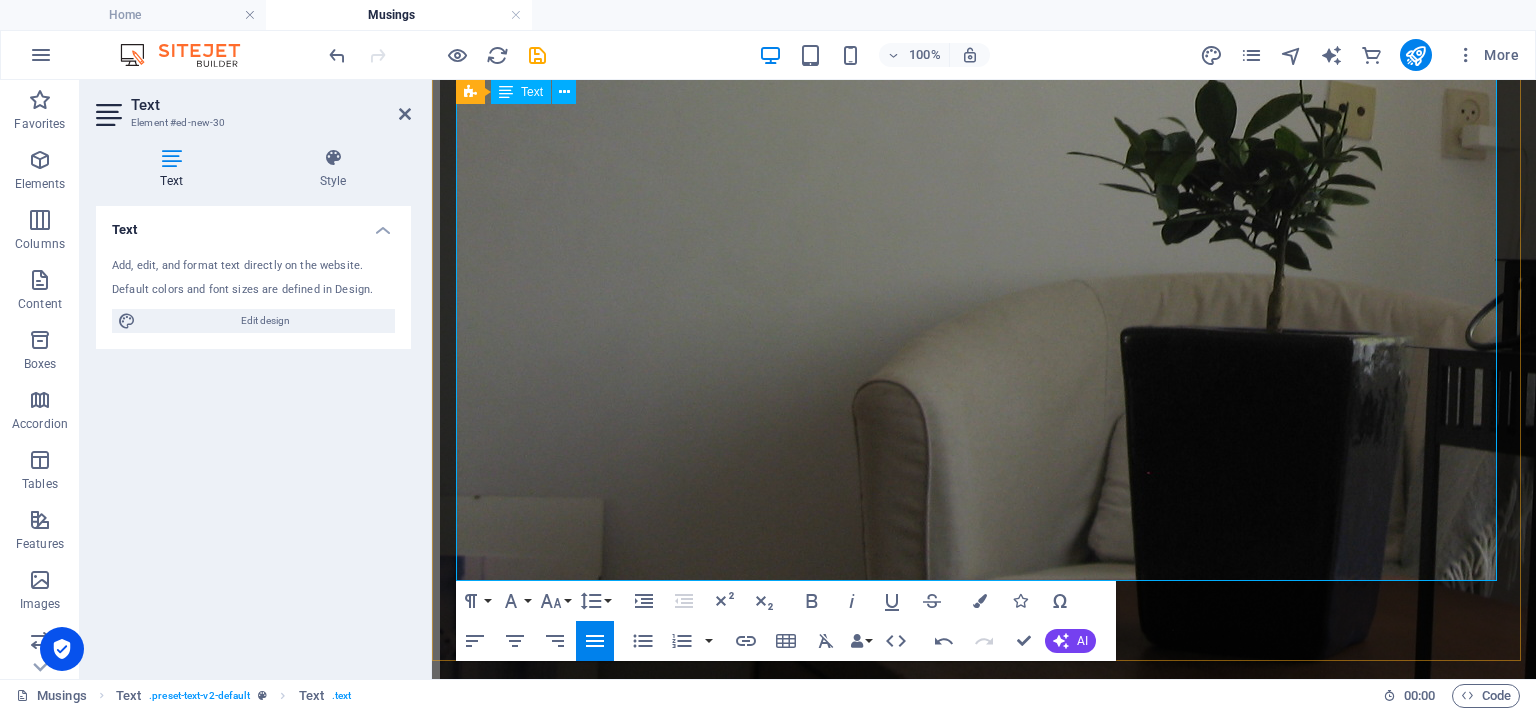 click on "On that note, to return to the very mundane, as I have mentioned before, my house still, even after three and a half years of living here, carries the body odours of the purportedly  five  [DEMOGRAPHIC_DATA] who lived here together before me. I have an insanely acute sense of smell, but I am certain that  anyone  could smell this. For several years I kept getting wafts of [MEDICAL_DATA] from around my washroom sink, and no amount of scrubbing would remove it. When I finally had the pipes flushed it suddenly disappeared however, which revealed that the scent must have been coming from some sort of blockage in the drains. Anyway, now it has reappeared in the corner under my work table. I guess that there must be a pipe running under the floor here, and that the plumber just  moved  the odorous blockage. The smell is far stronger when the humidity increases, but it is now  always  present, even in a subtle form in more arid times." at bounding box center [984, 4316] 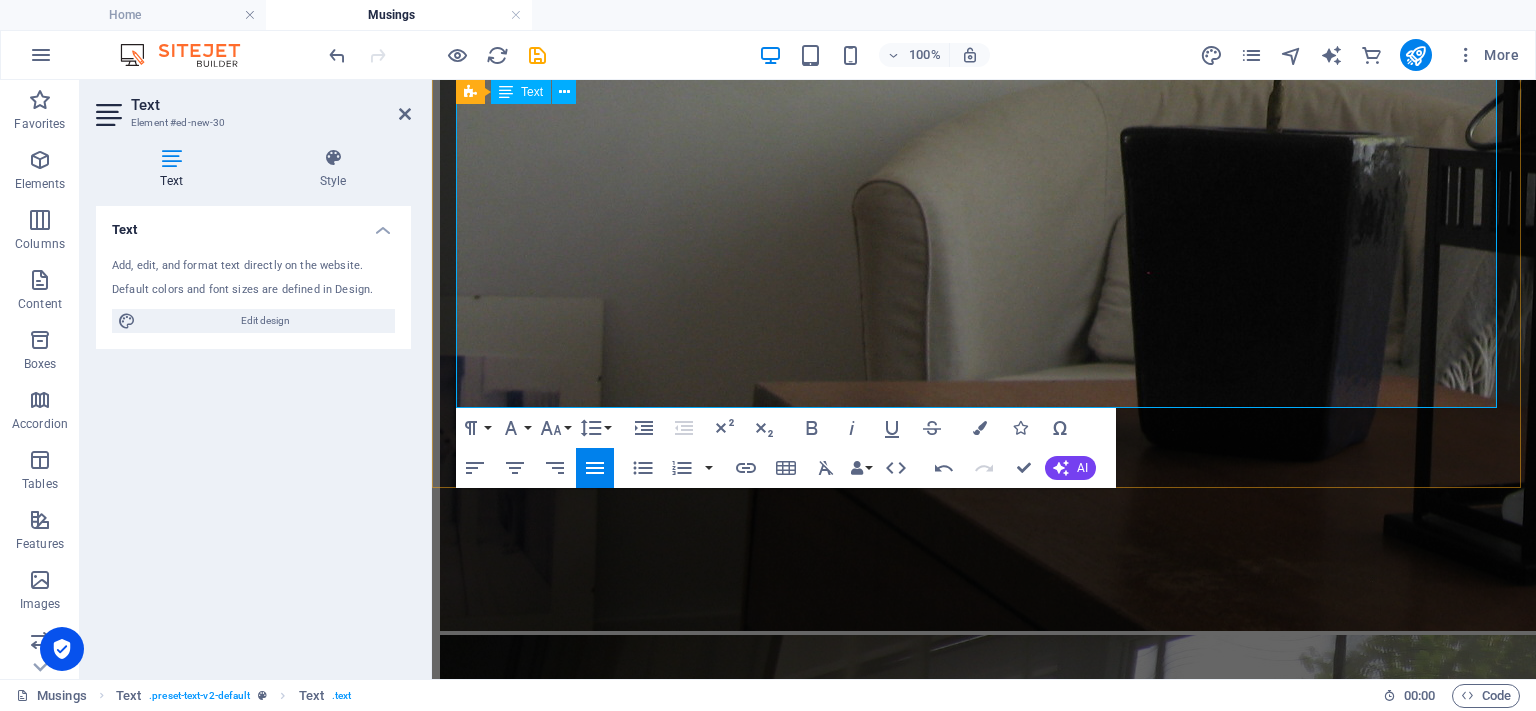 scroll, scrollTop: 3233, scrollLeft: 0, axis: vertical 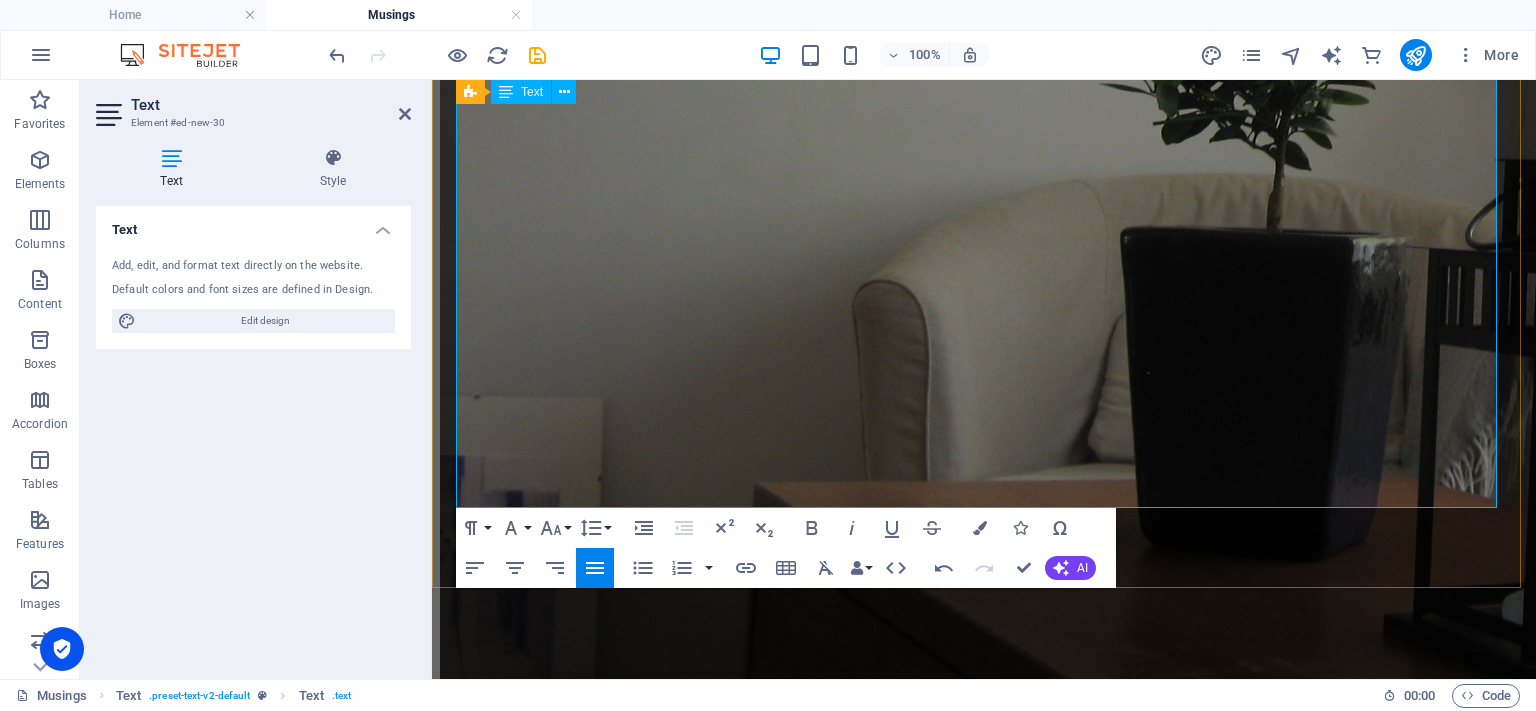 click on "Having said all that, I have now started to get used to the scent. If it still lingers after all these years, I am certain beyond a doubt that it has to be infinitely more pleasant than the real thing. It is not that I smell it any less, but it is becoming a sort of familiar scent. It is almost like having olfactory ghosts living in the house." at bounding box center (984, 4338) 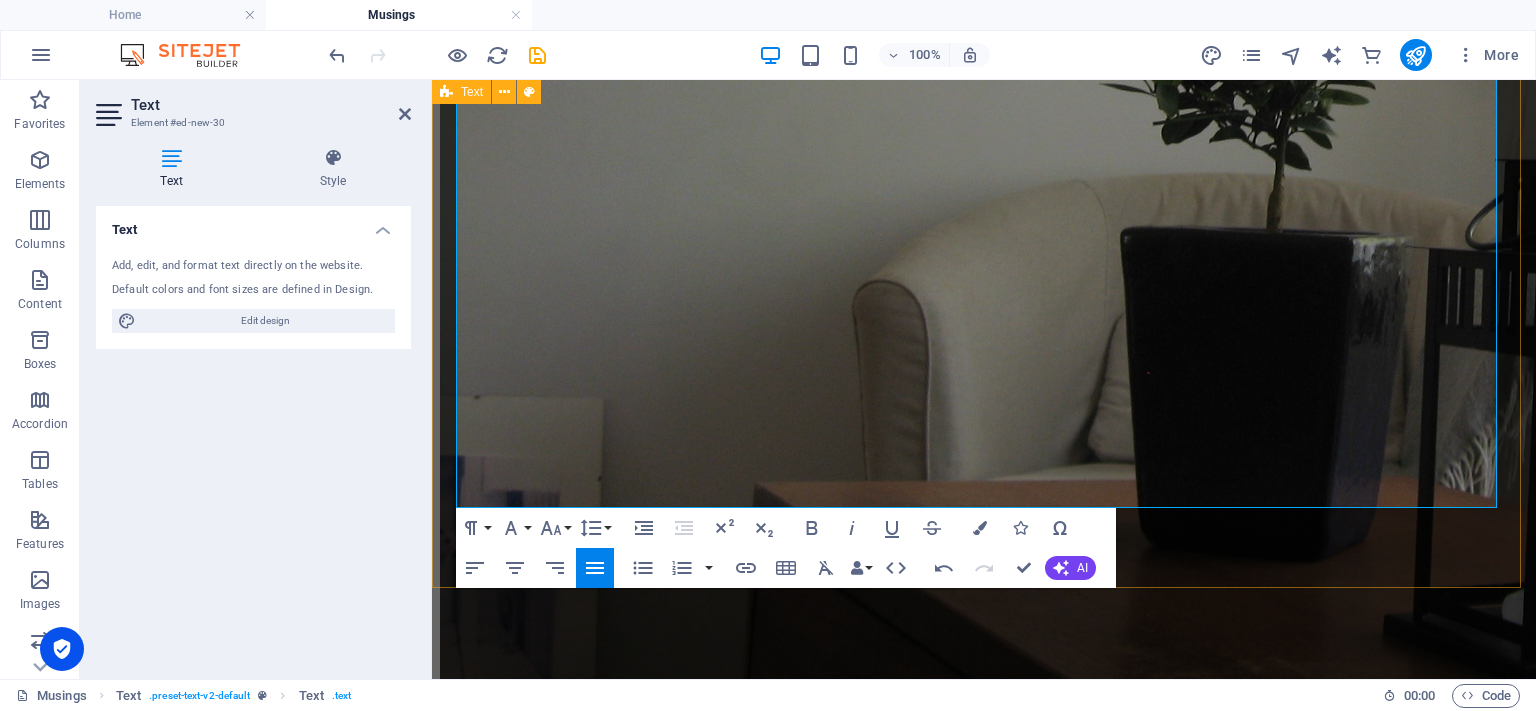 click on "The Olfactory Phantoms The [DATE] I write about and display photographs of ‘small’ things, but, such is the nature of my life, and I can only be authentically myself (short of lying and pretending to be someone else). I do not show duck-faced selfies balancing atop a skyscraper in [GEOGRAPHIC_DATA]; I do not post pictures of the coffee I am drinking on a terrace in [GEOGRAPHIC_DATA]; I do not write posts about the amazing house festival I attended [DATE]. Not that I do any of those things anyway, but I cannot pretend to be other than I am. My life is a mix of both intense beauty  and  of unpleasant experiences, and  both  these I document. Of course beauty is entirely subjective anyway, and my frankness is not  de rigueur  in a culture that embraces creating and sharing untrue images about the lives of its people. Everything  I post is true, but it is certainly not to  most  people’s tastes. I just hope that it will strike a cord with the few people who  are  receptive to what I share. five anyone" at bounding box center [984, 4095] 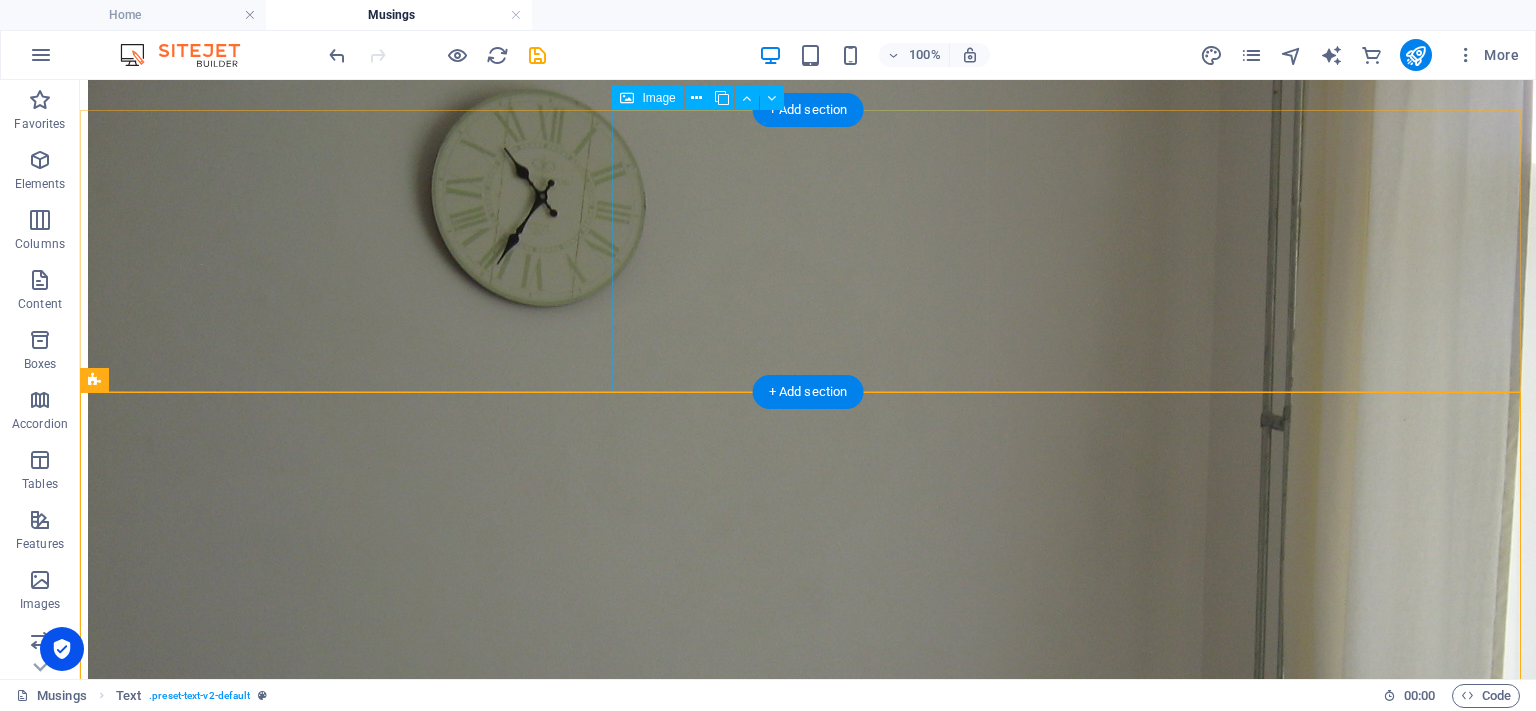scroll, scrollTop: 2120, scrollLeft: 0, axis: vertical 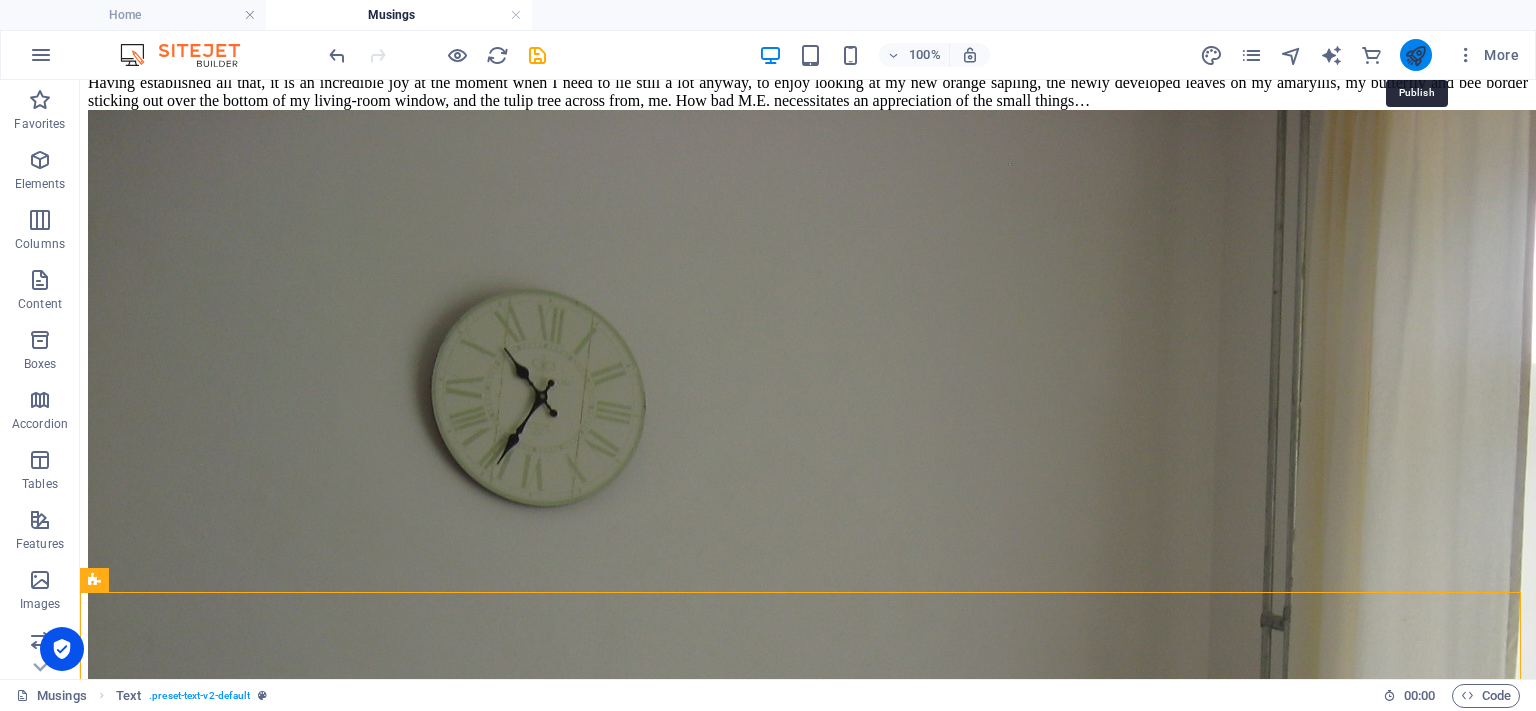 click at bounding box center [1415, 55] 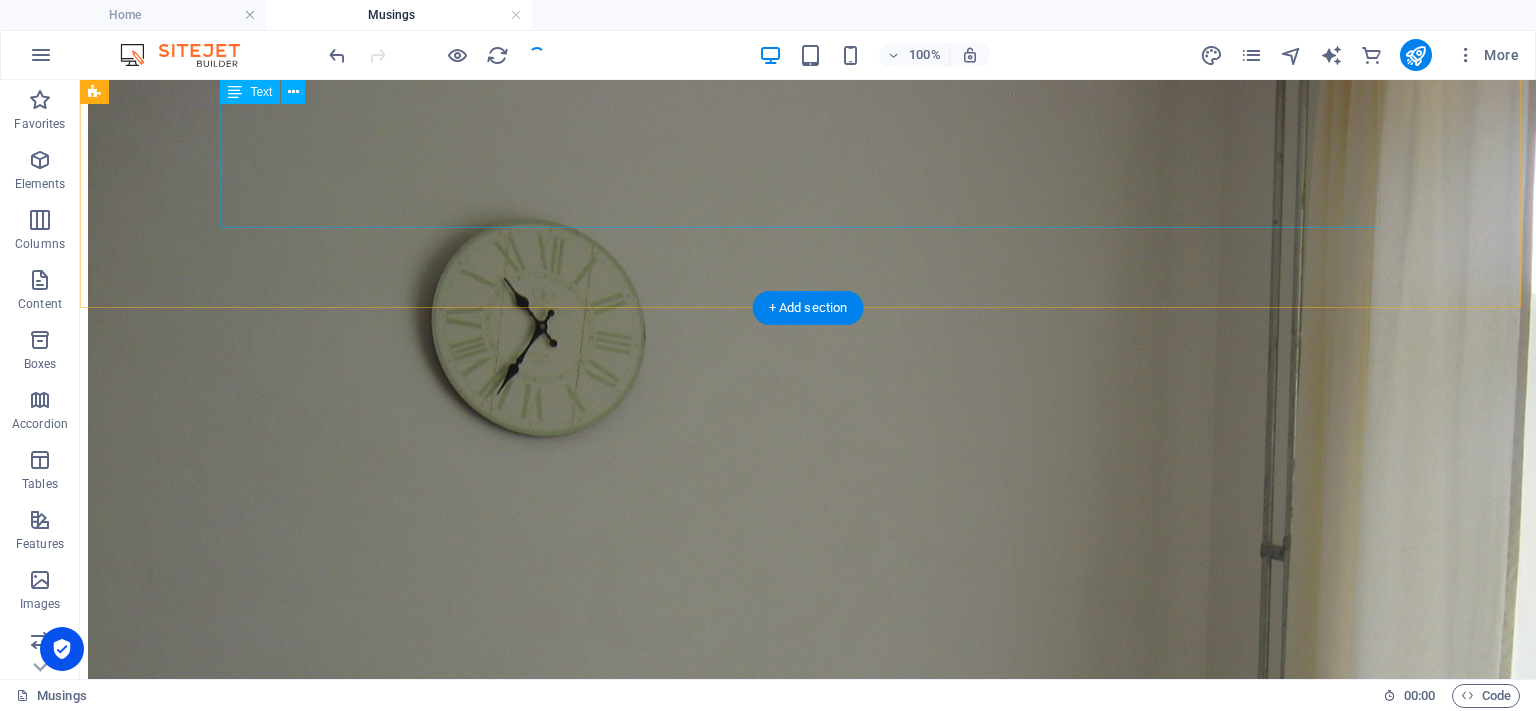 scroll, scrollTop: 2220, scrollLeft: 0, axis: vertical 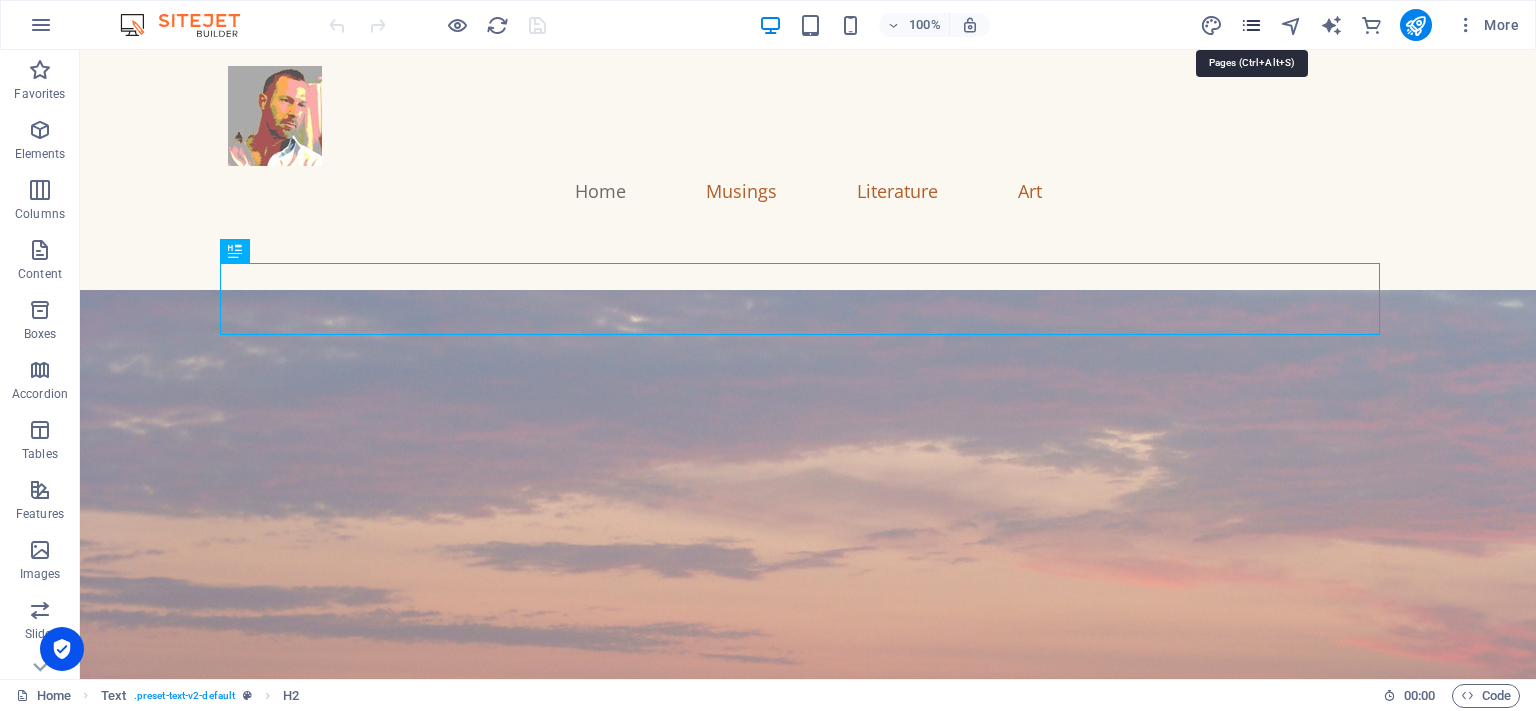 click at bounding box center (1251, 25) 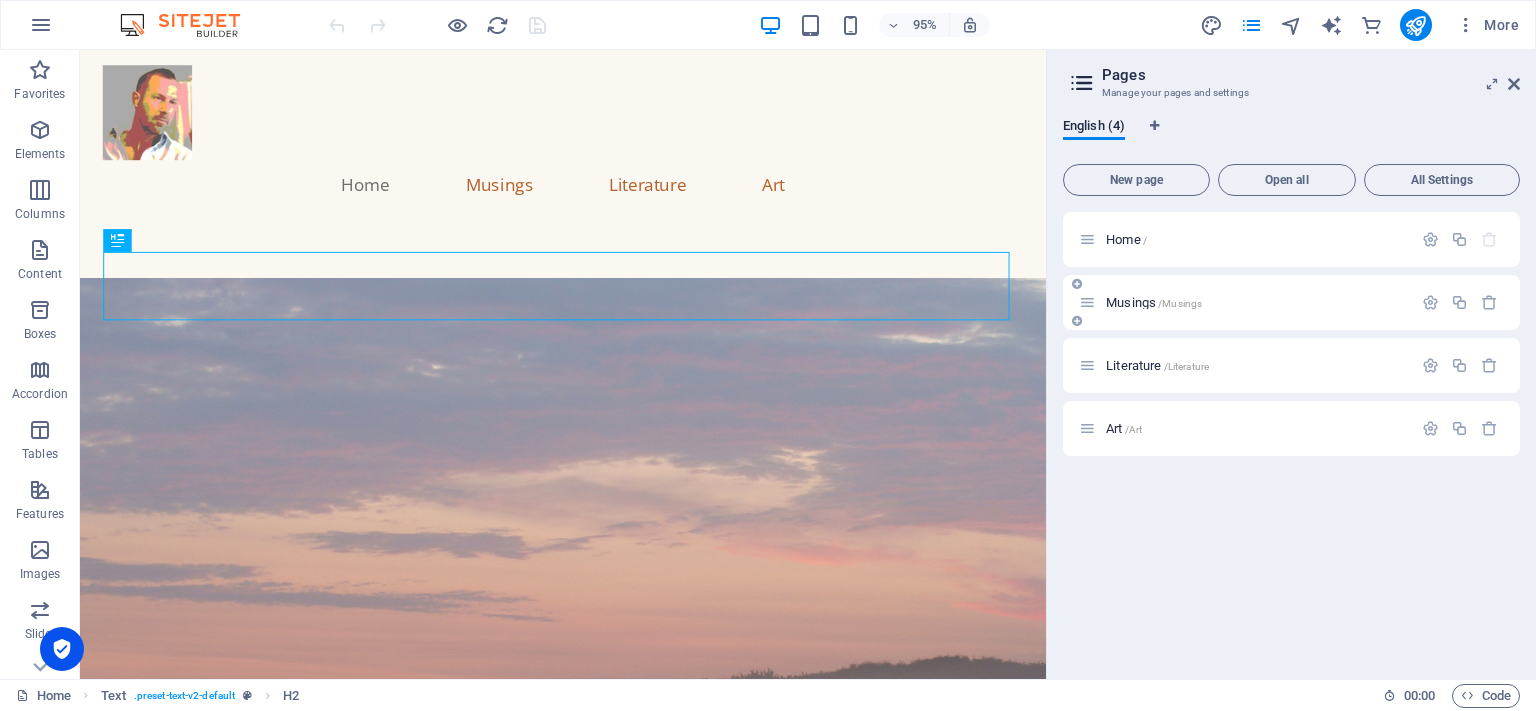 click on "/Musings" at bounding box center (1180, 303) 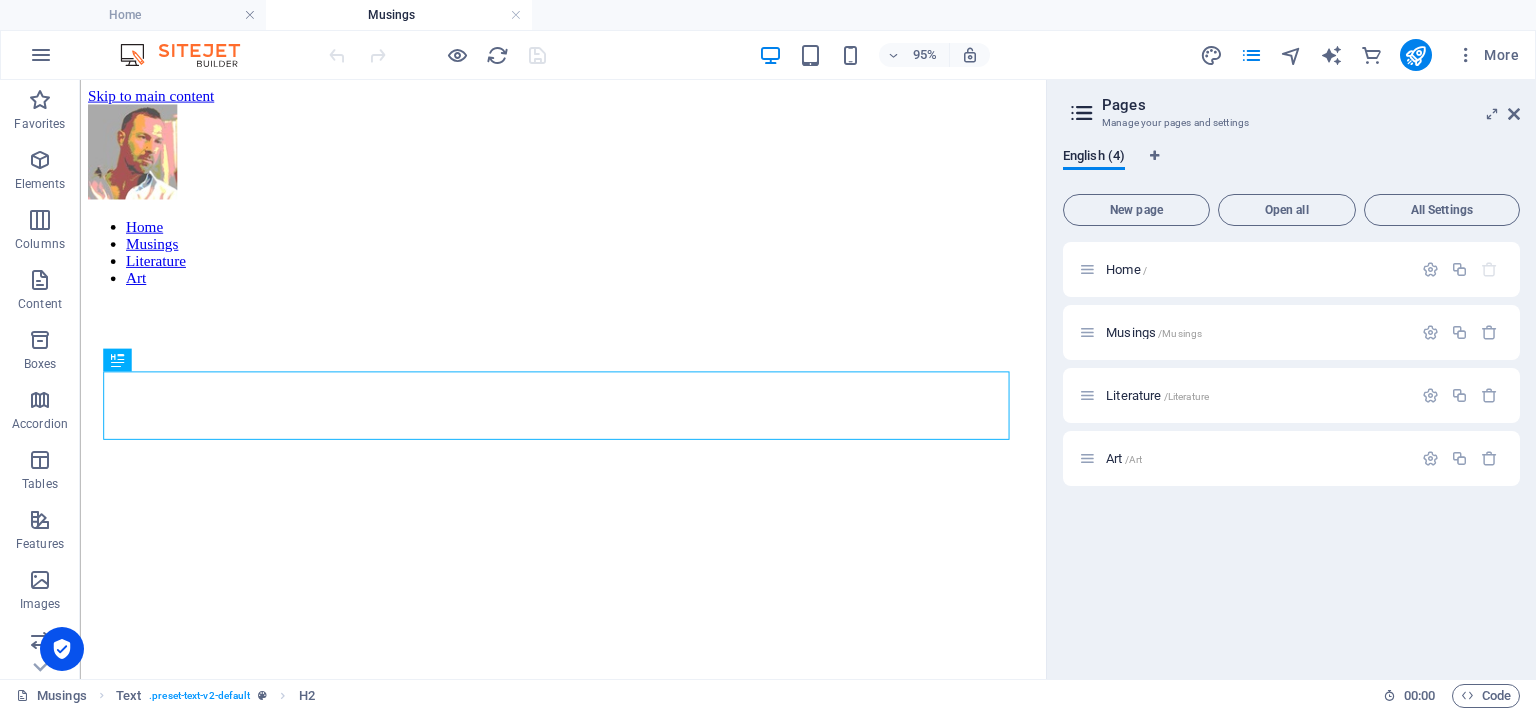 scroll, scrollTop: 790, scrollLeft: 0, axis: vertical 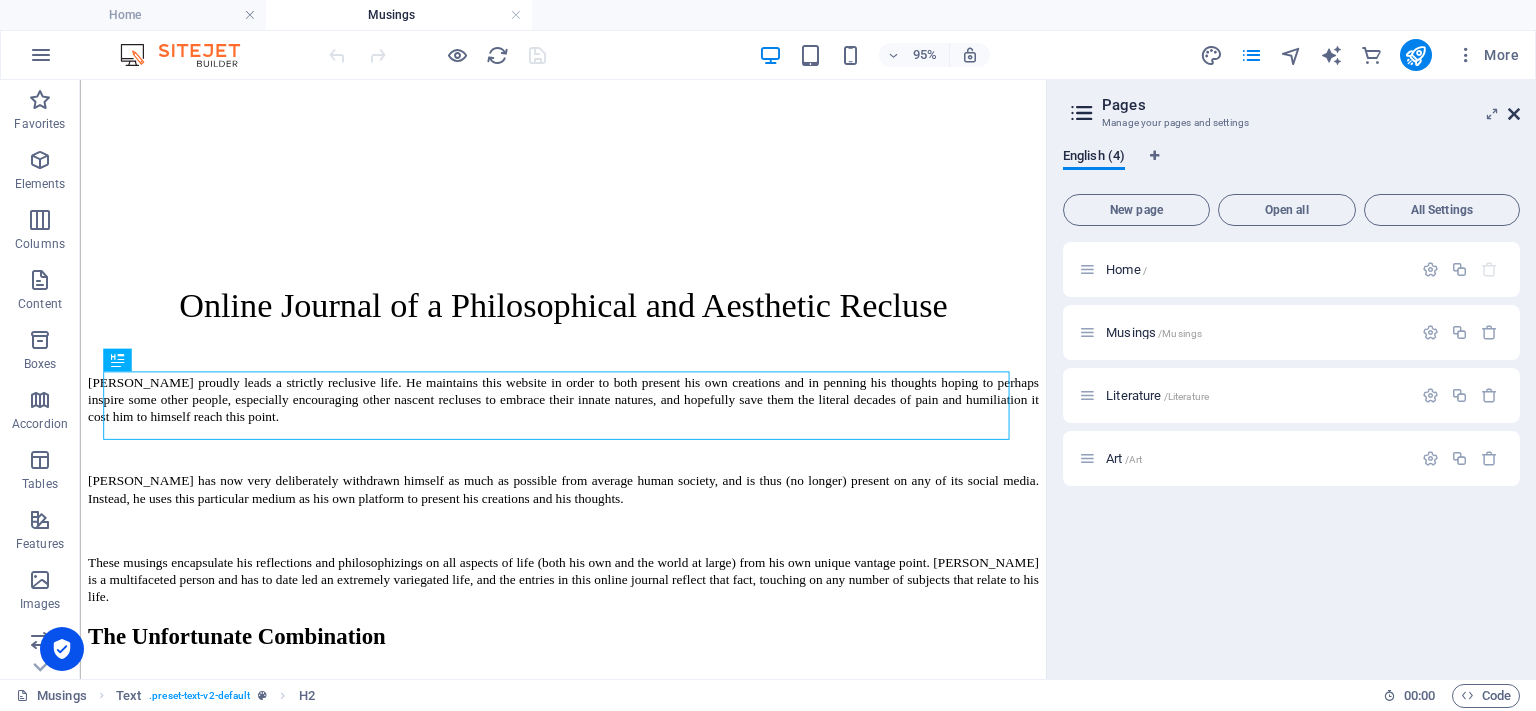 click at bounding box center [1514, 114] 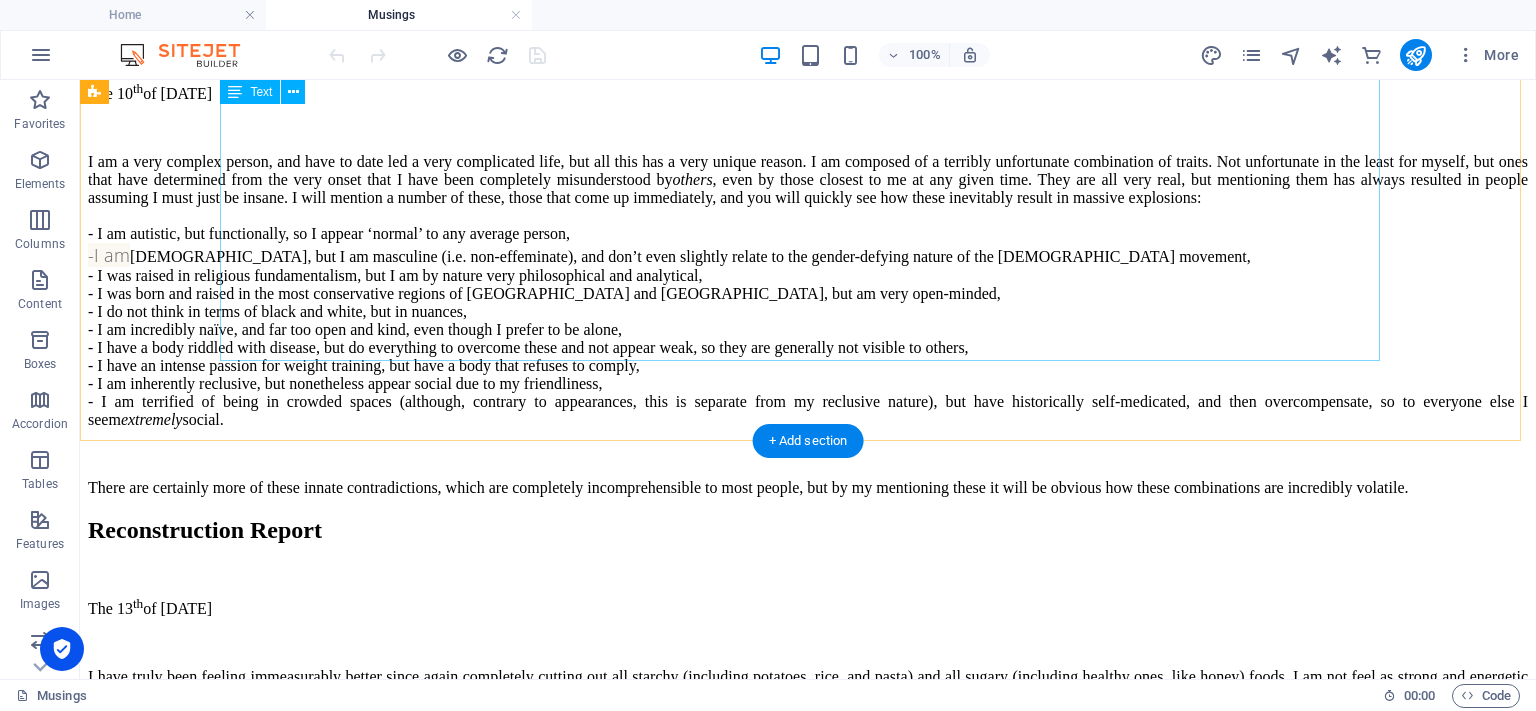 scroll, scrollTop: 1590, scrollLeft: 0, axis: vertical 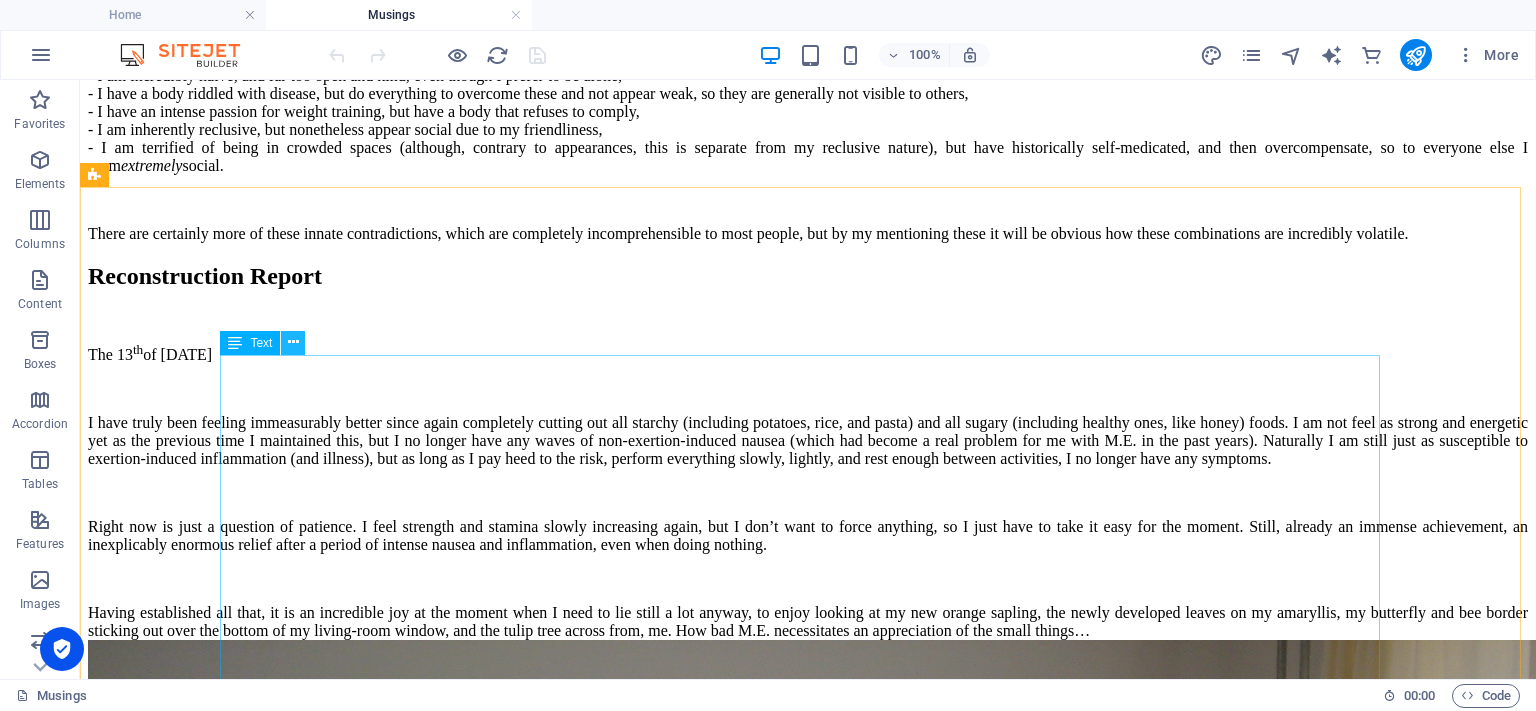 click at bounding box center [293, 342] 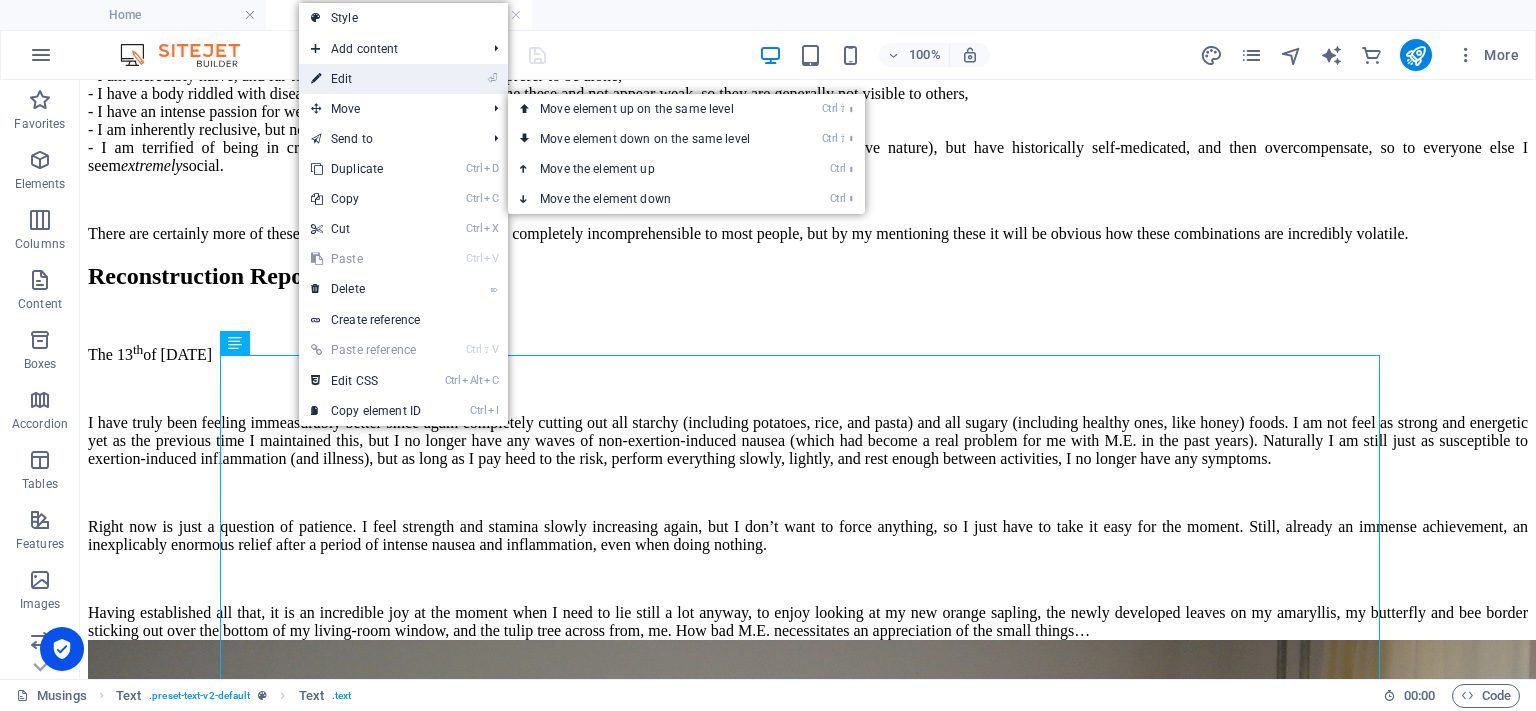 click on "⏎  Edit" at bounding box center (366, 79) 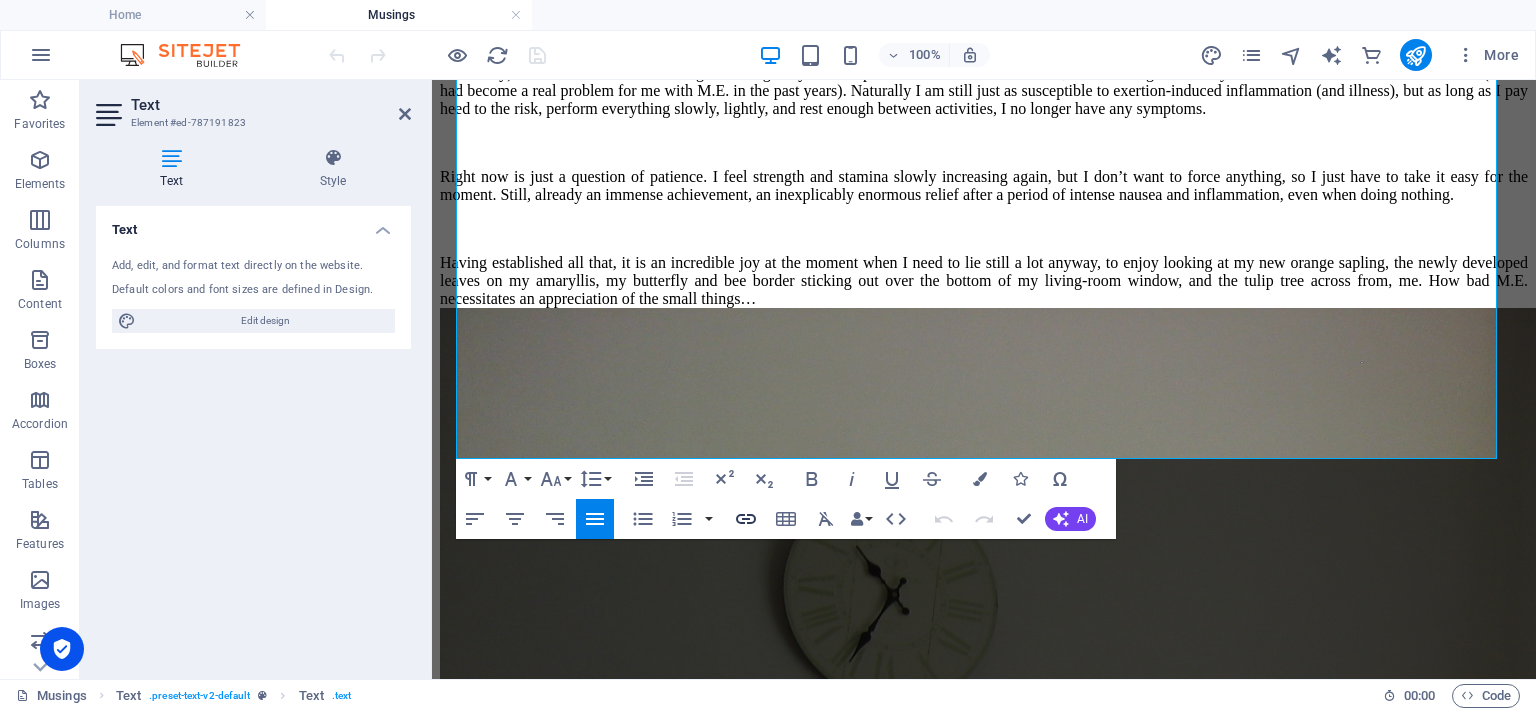 scroll, scrollTop: 2133, scrollLeft: 0, axis: vertical 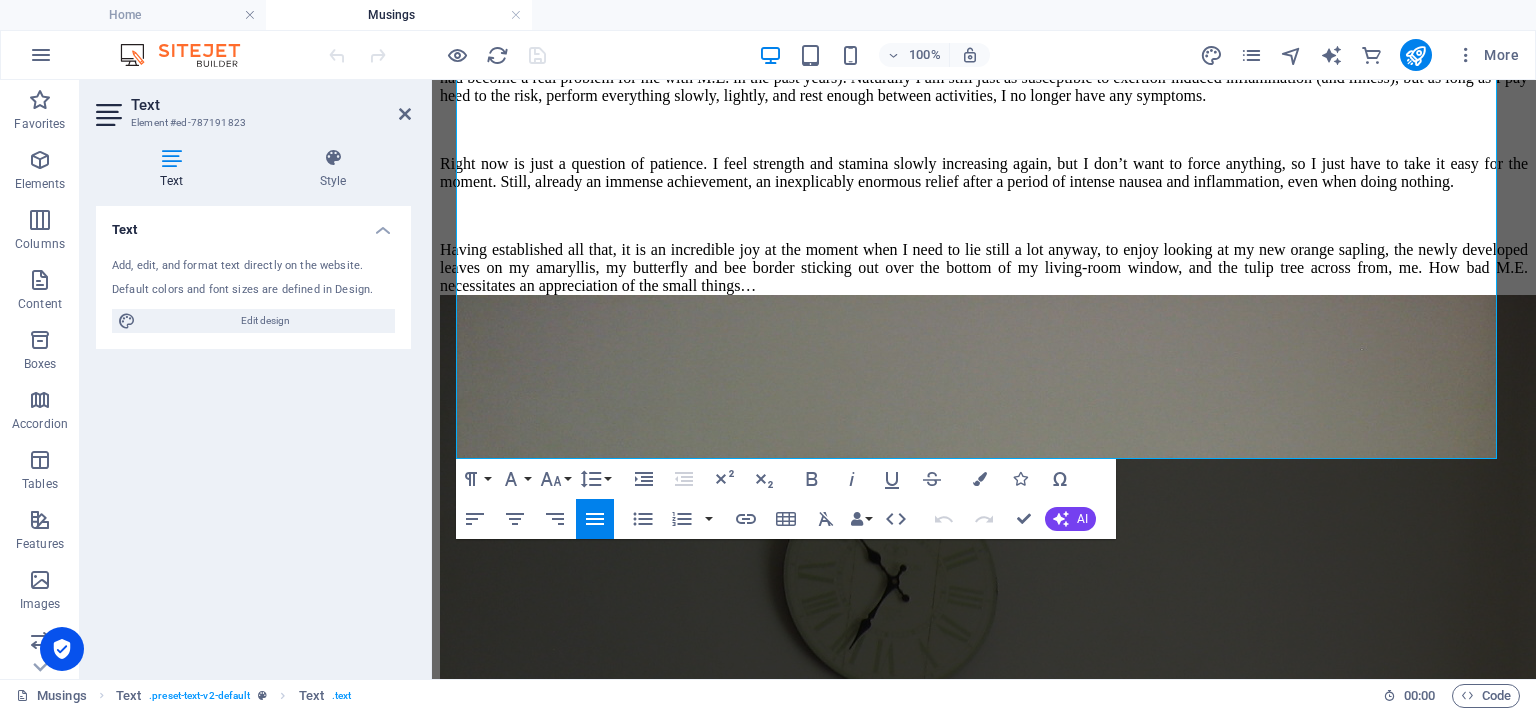 click on "Text Add, edit, and format text directly on the website. Default colors and font sizes are defined in Design. Edit design Alignment Left aligned Centered Right aligned" at bounding box center [253, 434] 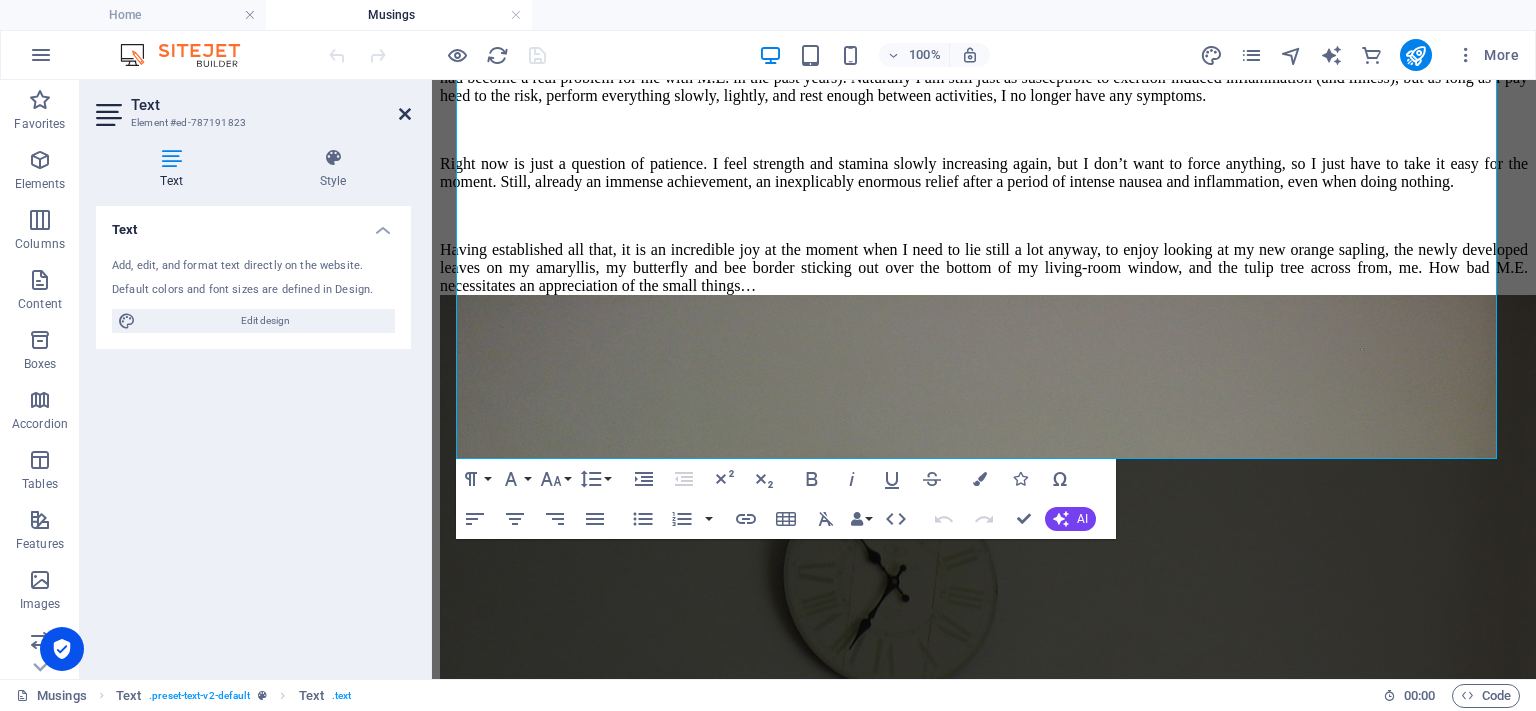 click at bounding box center [405, 114] 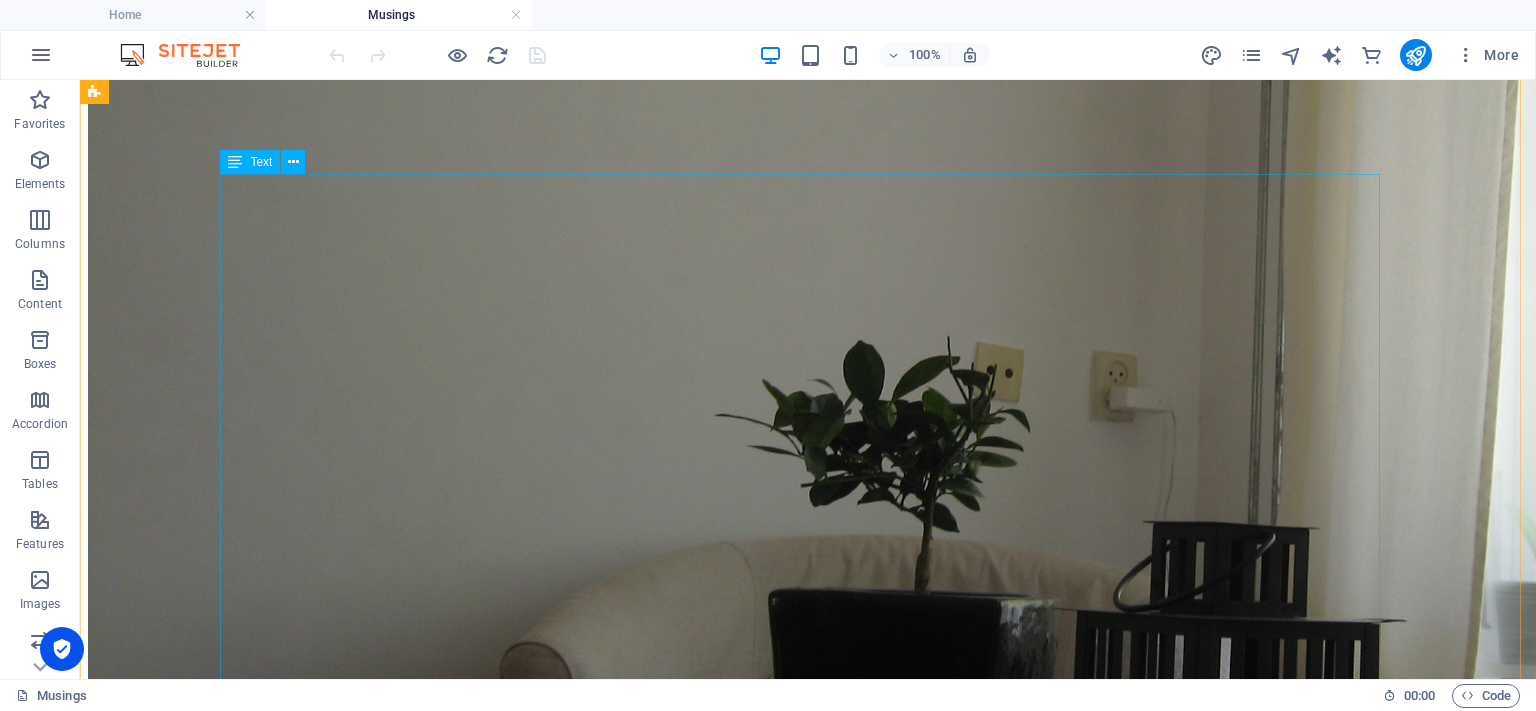 scroll, scrollTop: 2490, scrollLeft: 0, axis: vertical 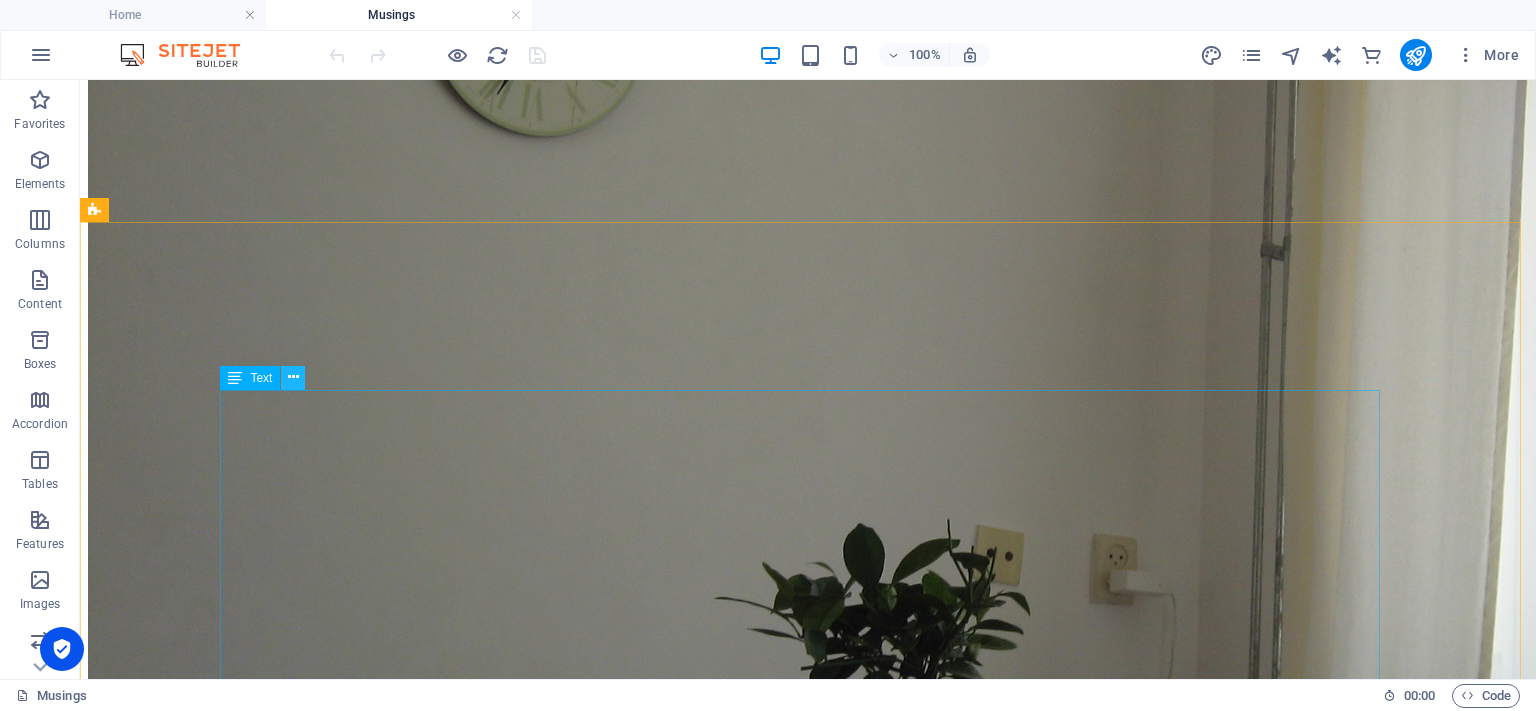 click at bounding box center (293, 377) 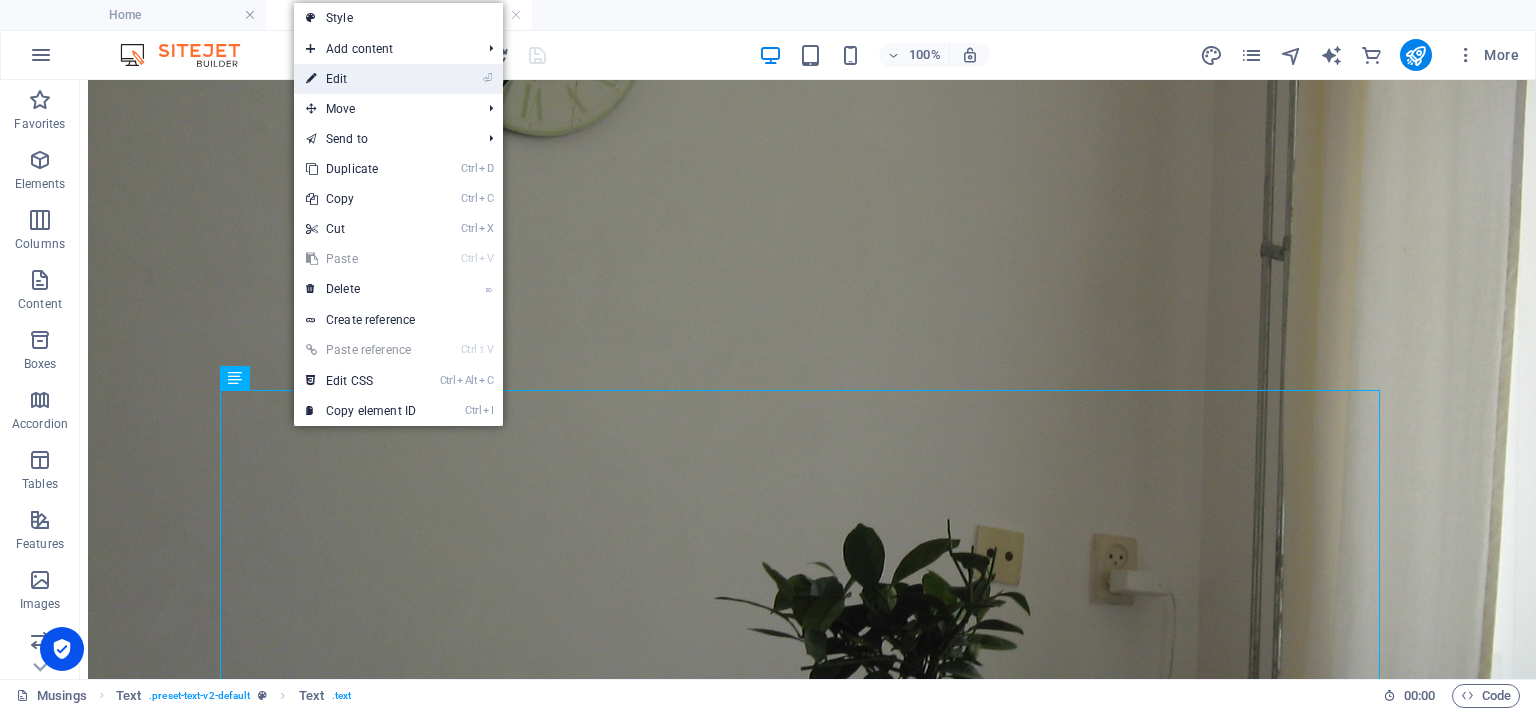 click on "⏎  Edit" at bounding box center [361, 79] 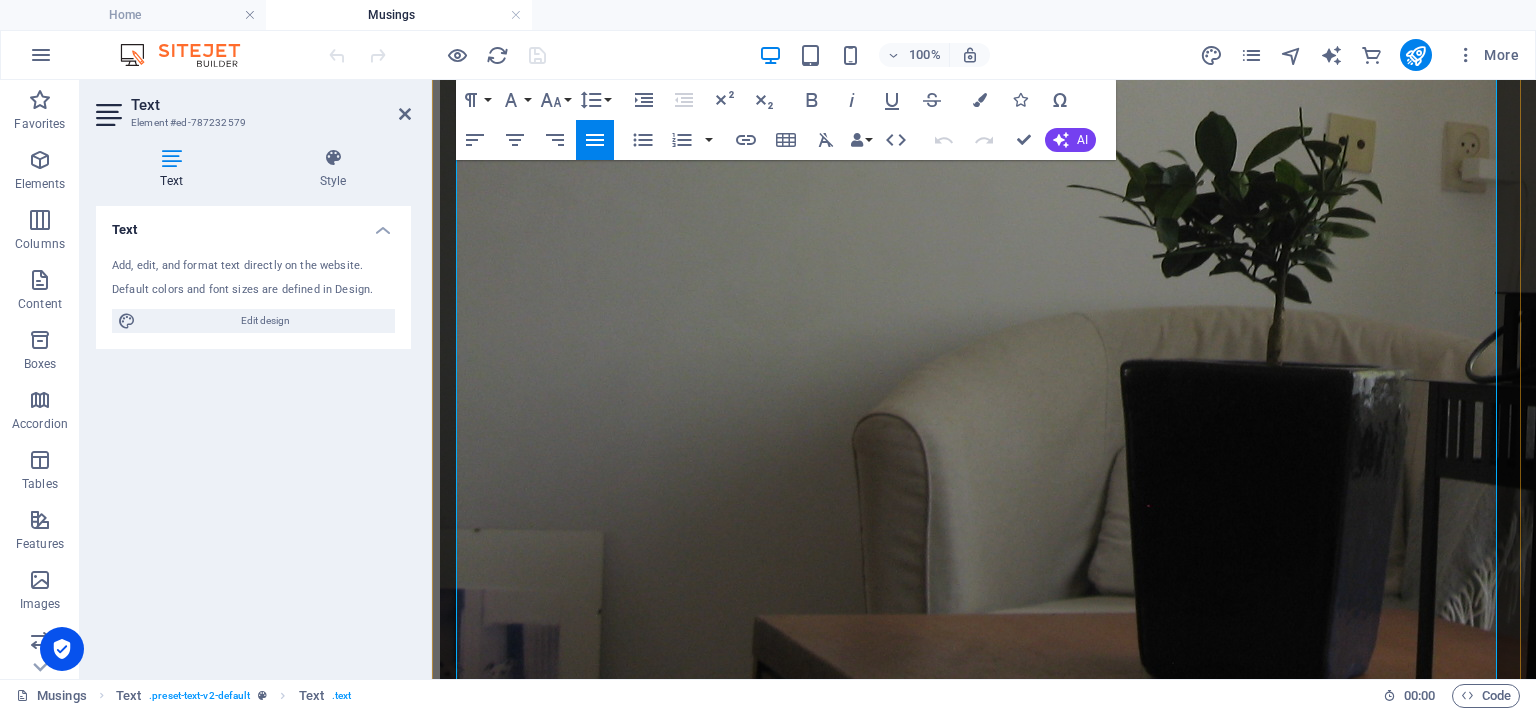 scroll, scrollTop: 3332, scrollLeft: 0, axis: vertical 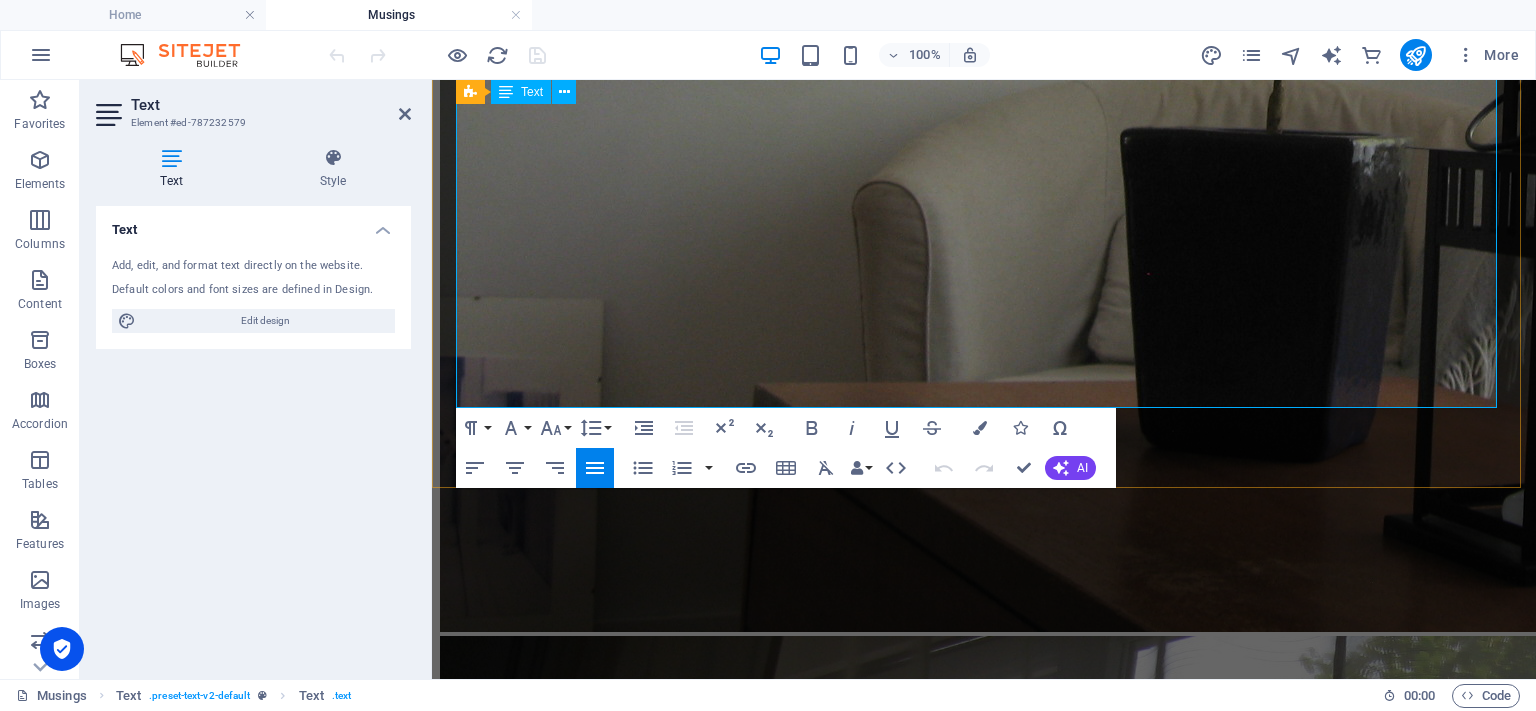 click on "Having said all that, I have now started to get used to the scent. If it still lingers after all these years, I am certain beyond a doubt that it has to be infinitely more pleasant than the real thing. It is not that I smell it any less, but it is becoming a sort of familiar scent. It is almost like having olfactory ghosts living in the house." at bounding box center (984, 4239) 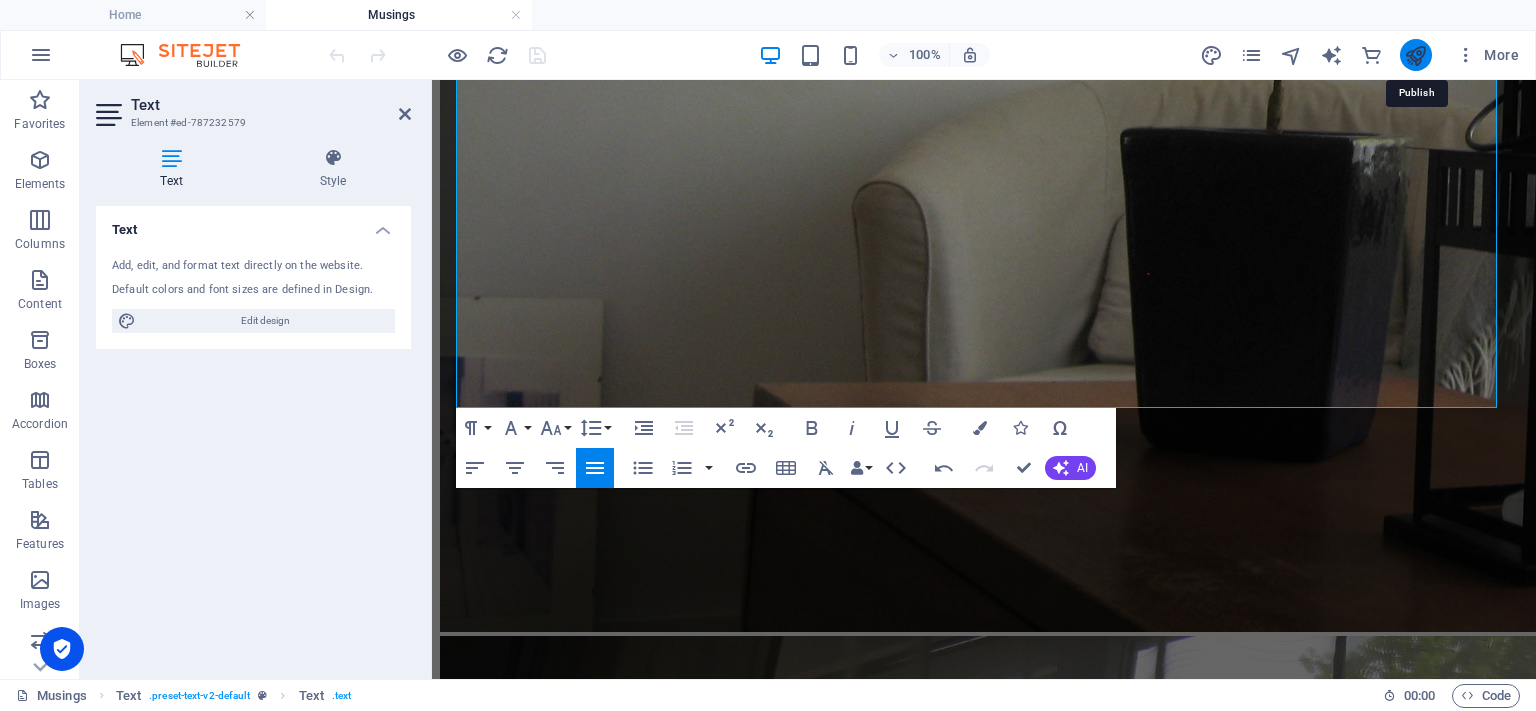 click at bounding box center [1415, 55] 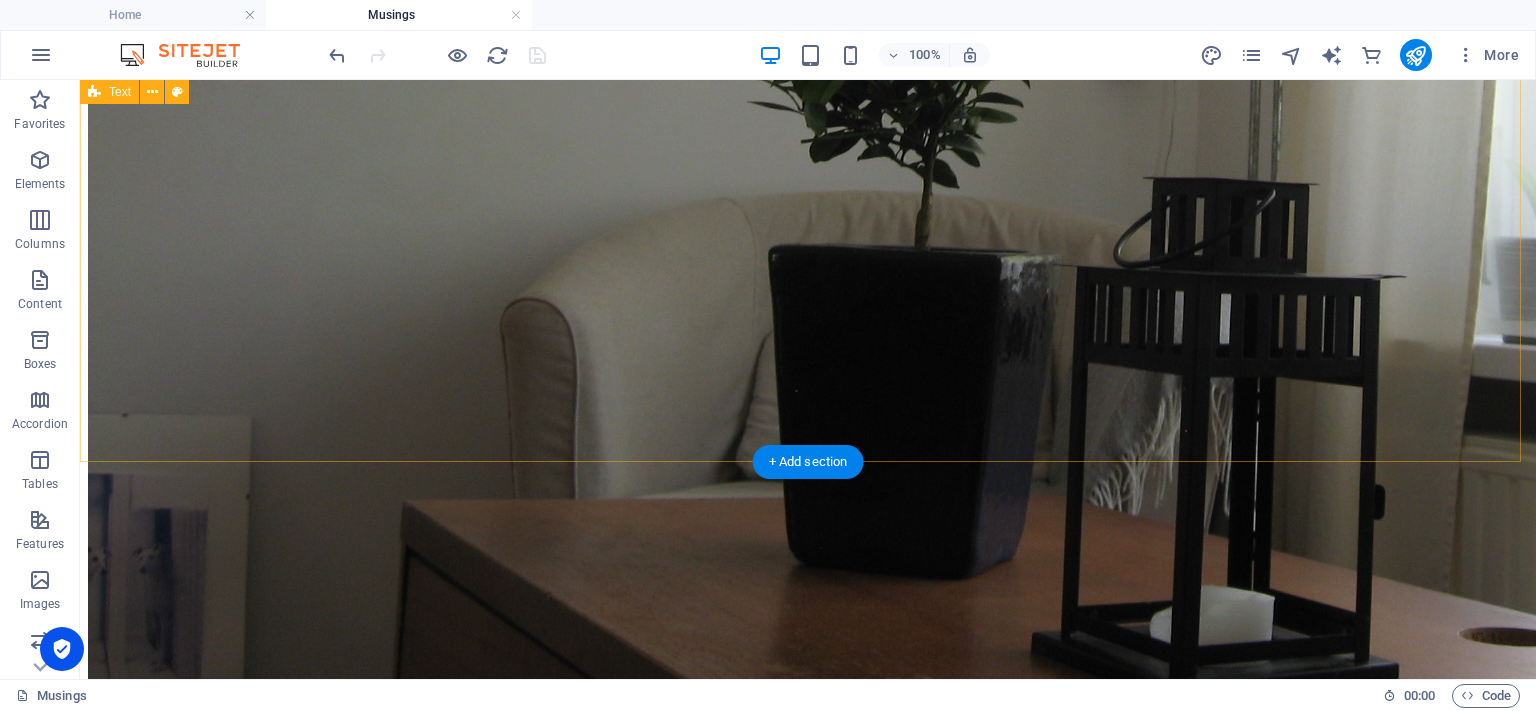 scroll, scrollTop: 2717, scrollLeft: 0, axis: vertical 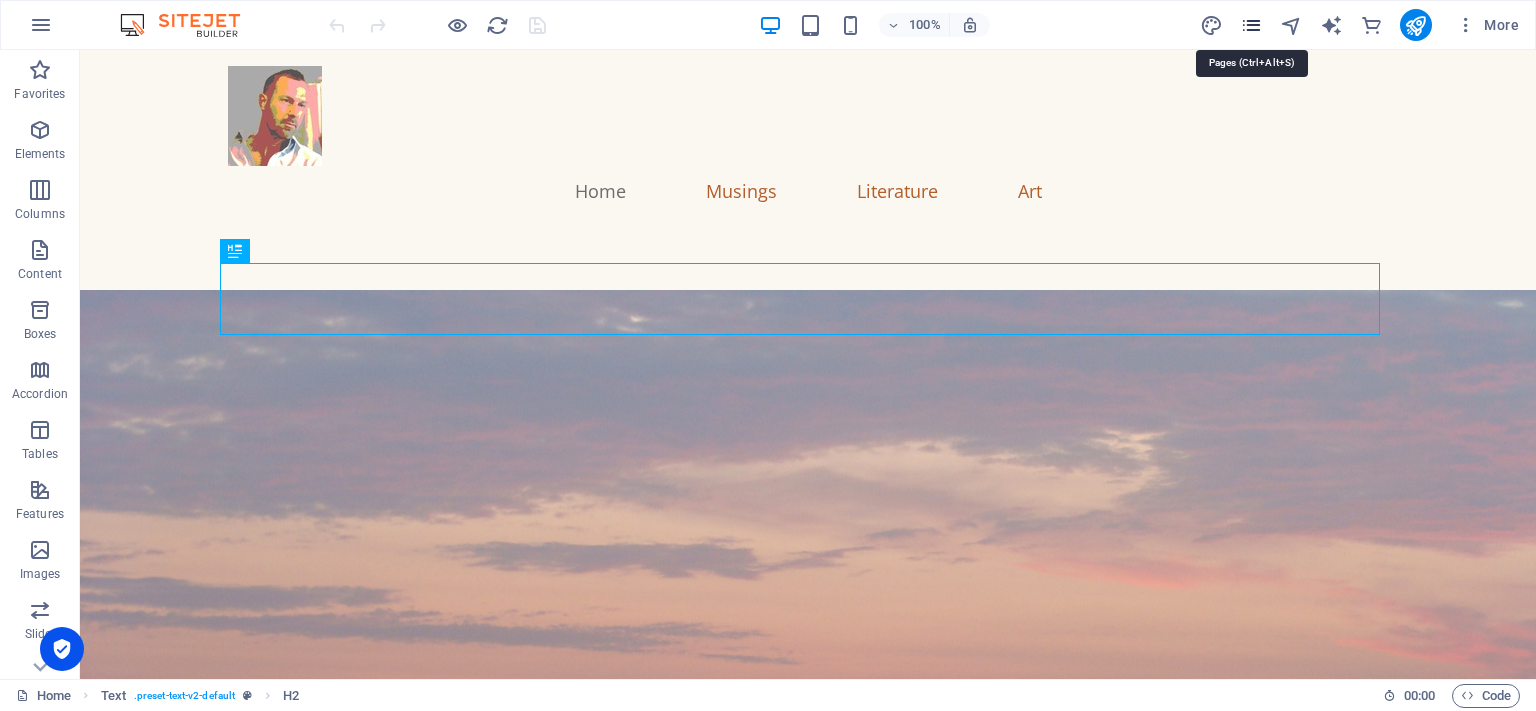 click at bounding box center [1251, 25] 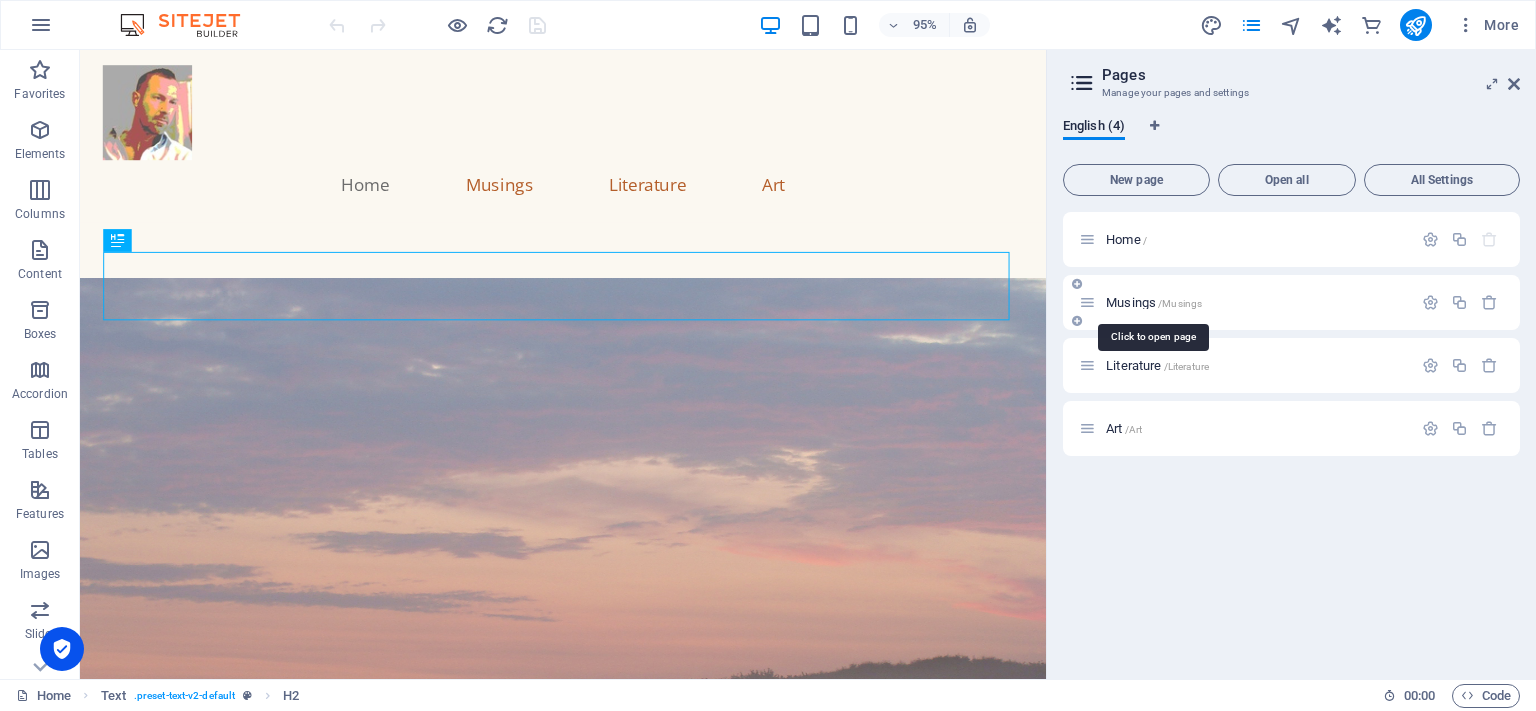 click on "/Musings" at bounding box center (1180, 303) 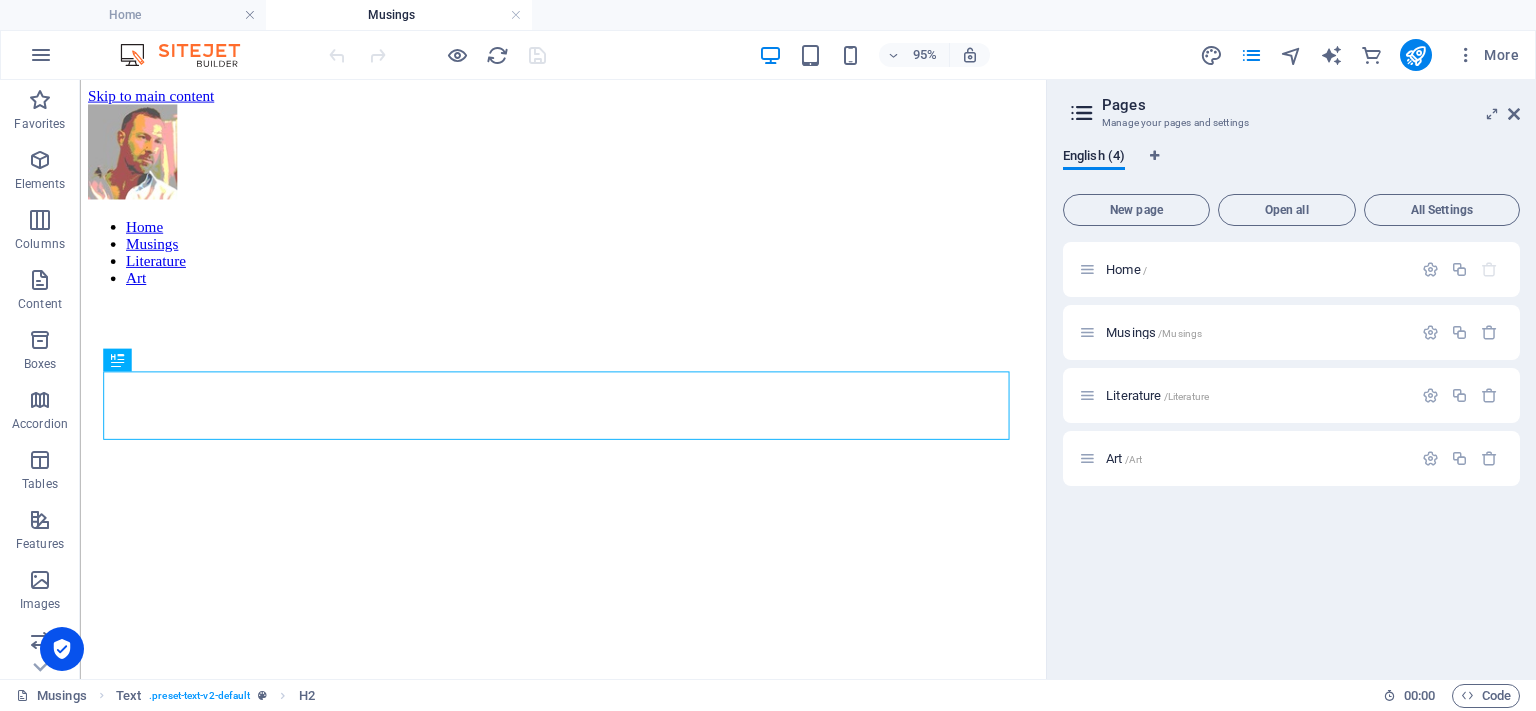 scroll, scrollTop: 790, scrollLeft: 0, axis: vertical 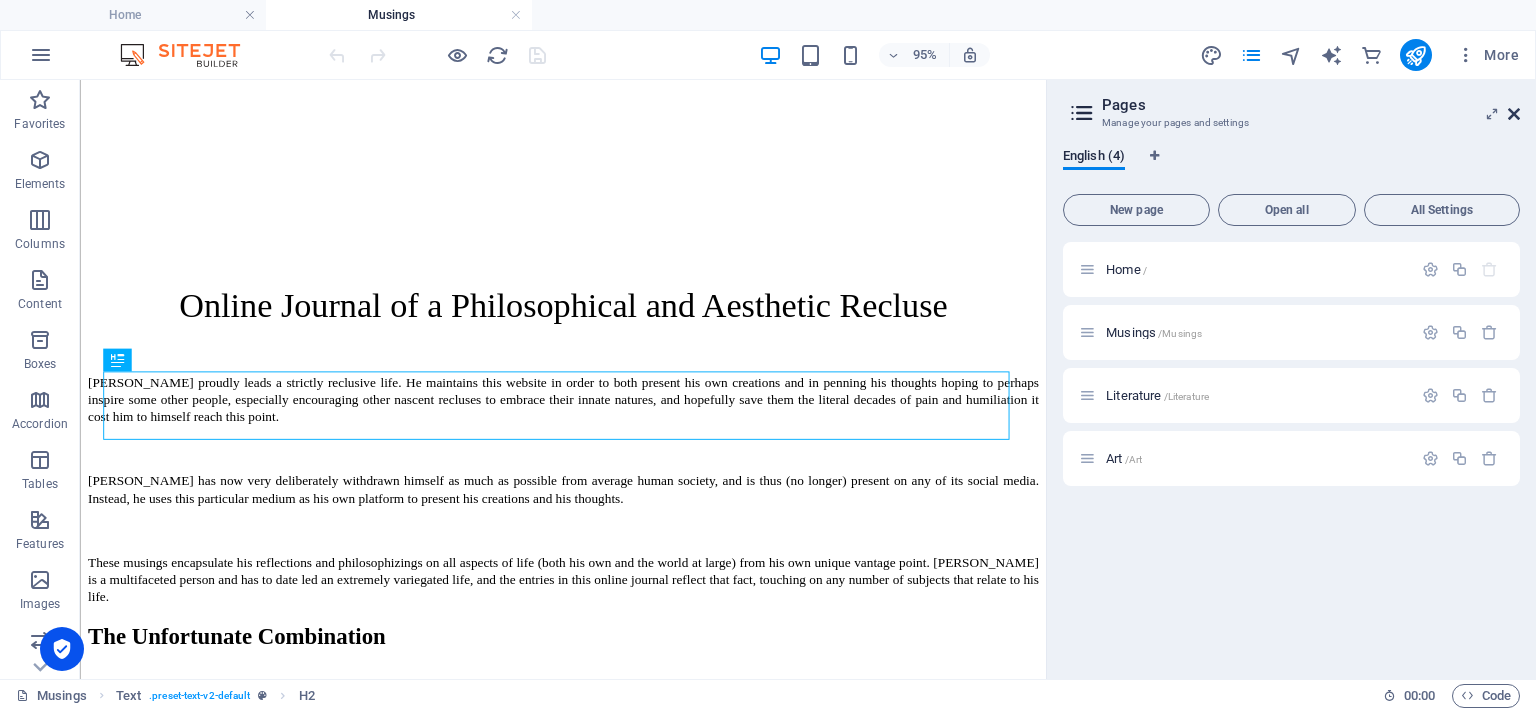 click at bounding box center [1514, 114] 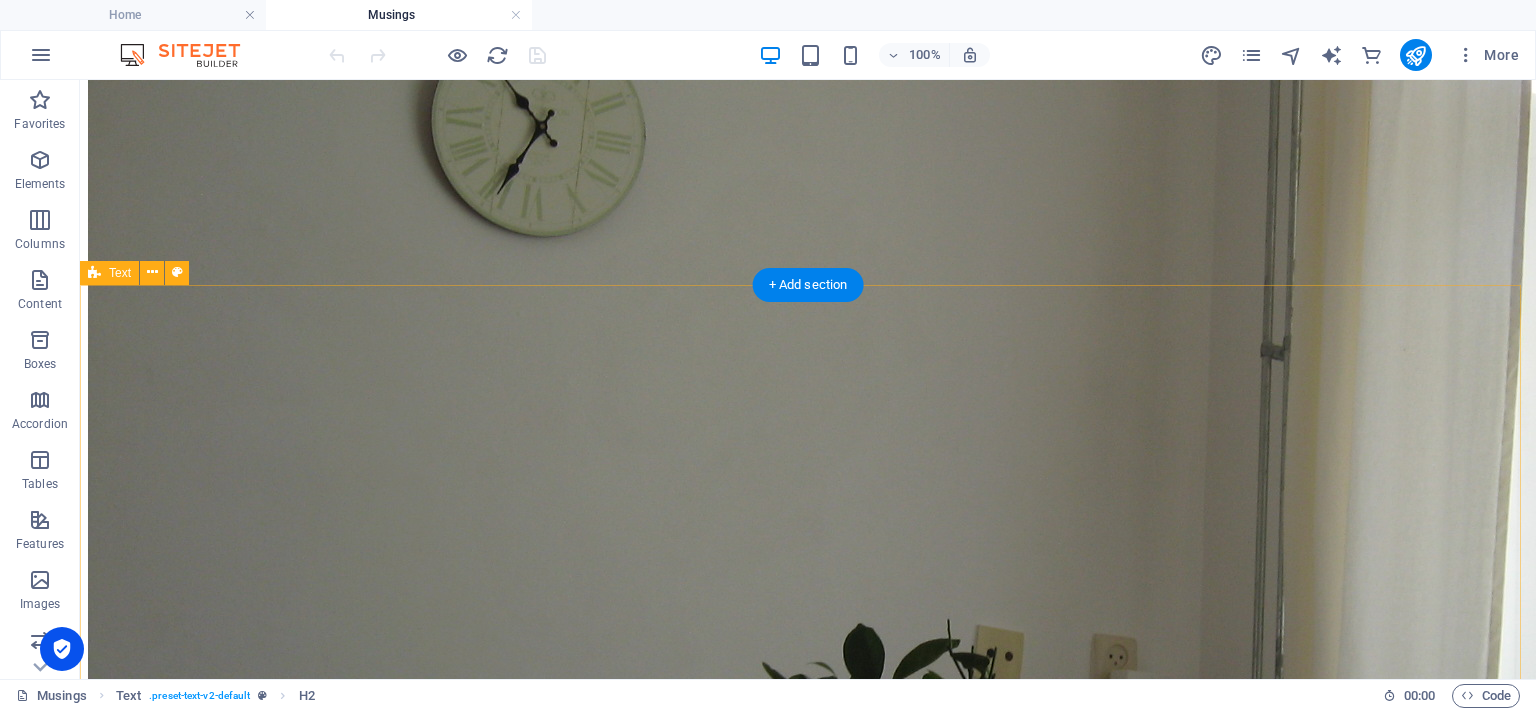 scroll, scrollTop: 2490, scrollLeft: 0, axis: vertical 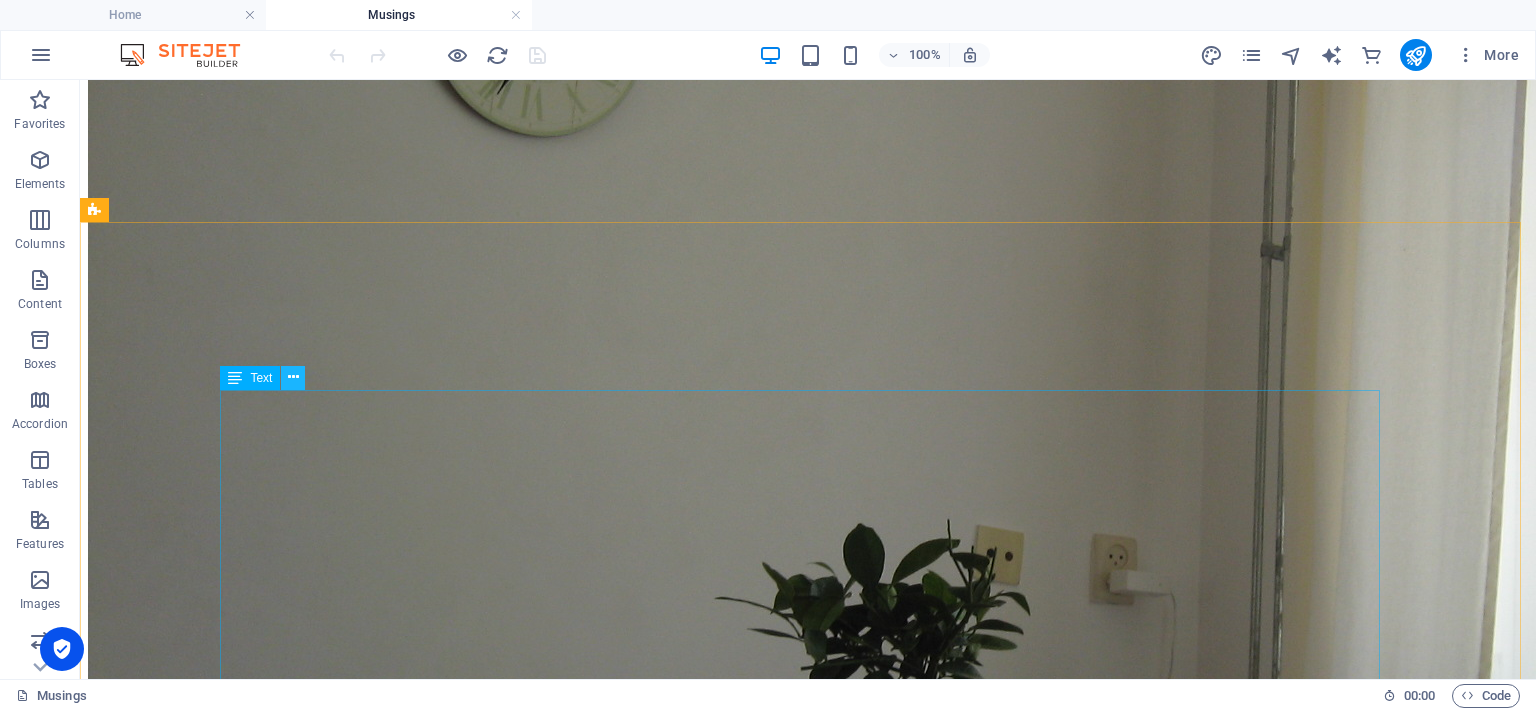 click at bounding box center [293, 378] 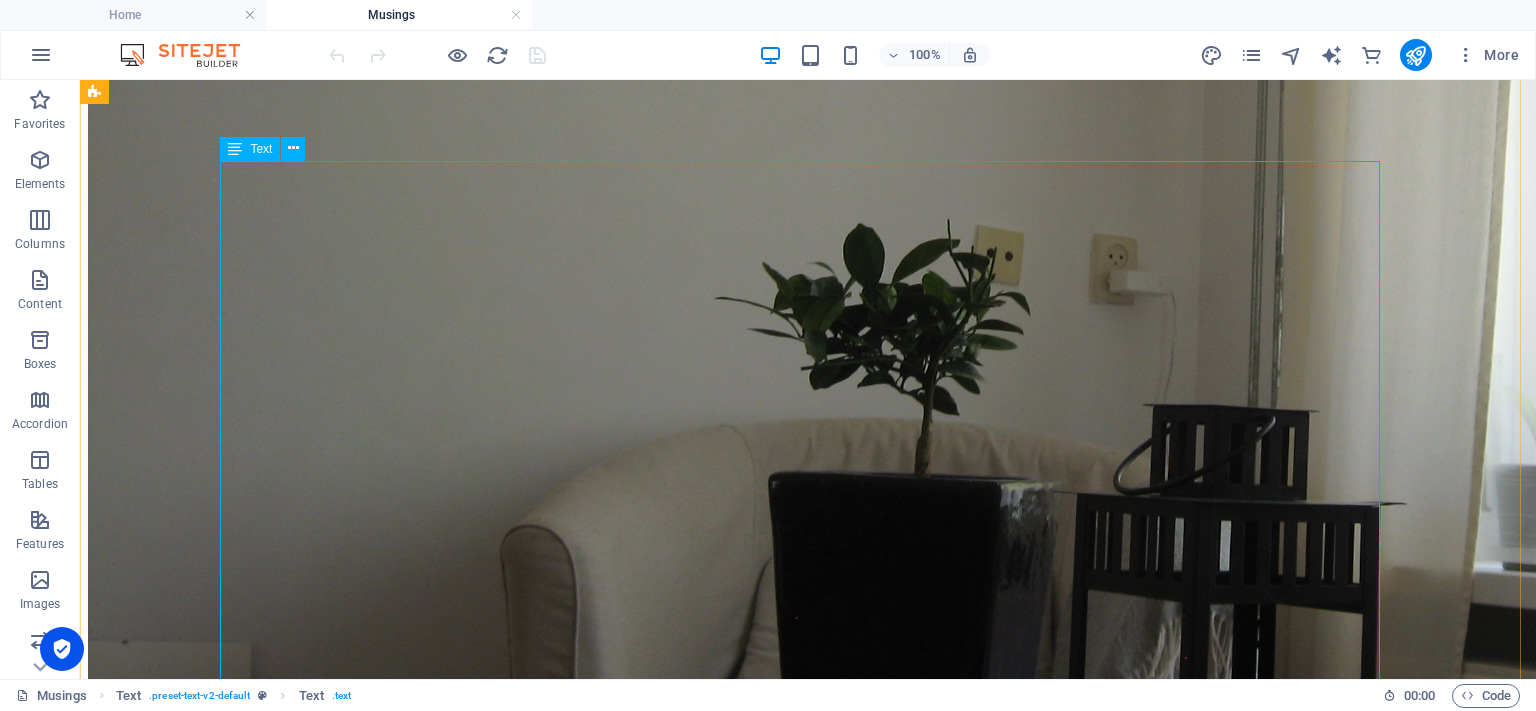 scroll, scrollTop: 2590, scrollLeft: 0, axis: vertical 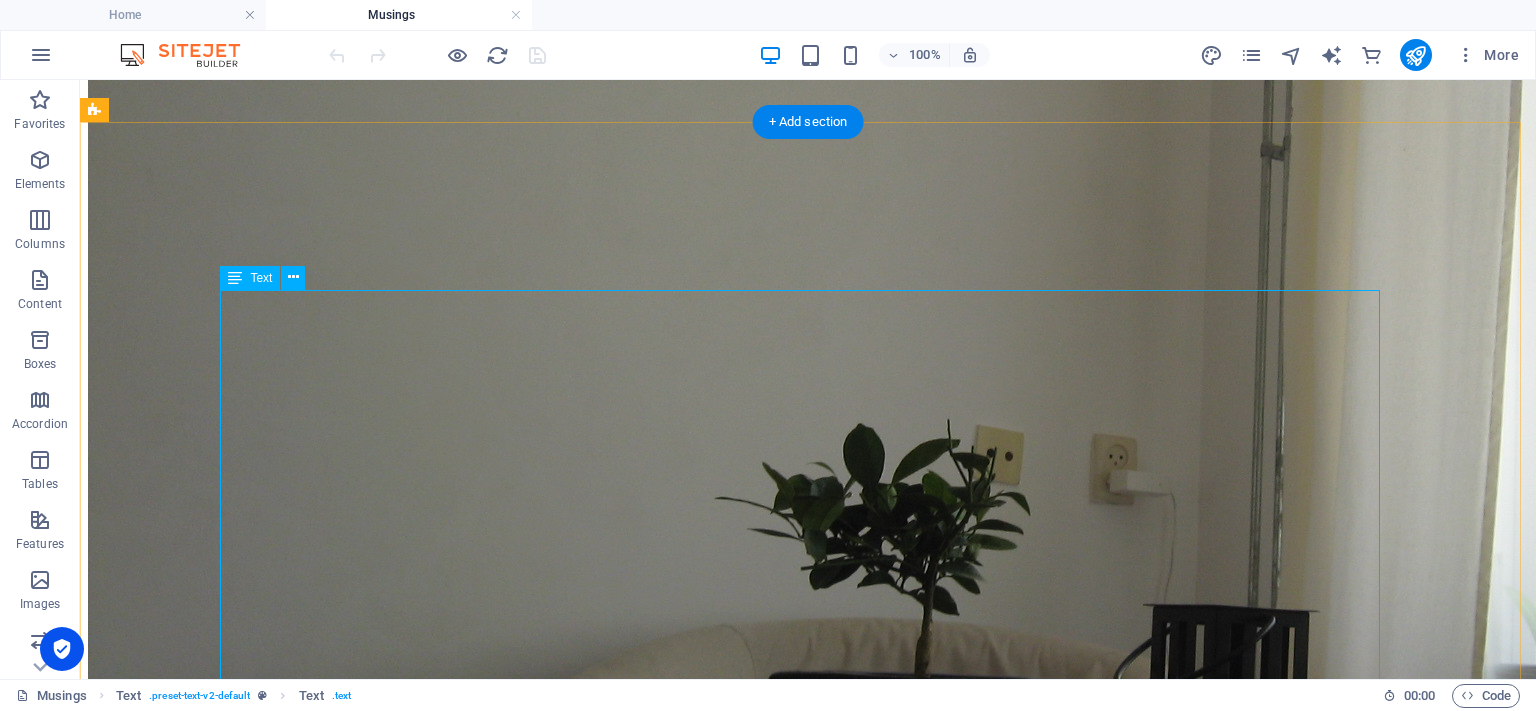 click on "The 13 th  of July, 2025 I write about and display photographs of ‘small’ things, but, such is the nature of my life, and I can only be authentically myself (short of lying and pretending to be someone else). I do not show duck-faced selfies balancing atop a skyscraper in Dubai; I do not post pictures of the coffee I am drinking on a terrace in Saint-Tropez; I do not write posts about the amazing house festival I attended yesterday. Not that I do any of those things anyway, but I cannot pretend to be other than I am. My life is a mix of both intense beauty  and  of unpleasant experiences, and  both  these I document. Of course beauty is entirely subjective anyway, and my frankness is not  de rigueur  in a culture that embraces creating and sharing untrue images about the lives of its people. Everything  I post is true, but it is certainly not to  most  people’s tastes. I just hope that it will strike a cord with the few people who  are  receptive to what I share. five anyone moved always" at bounding box center (808, 4562) 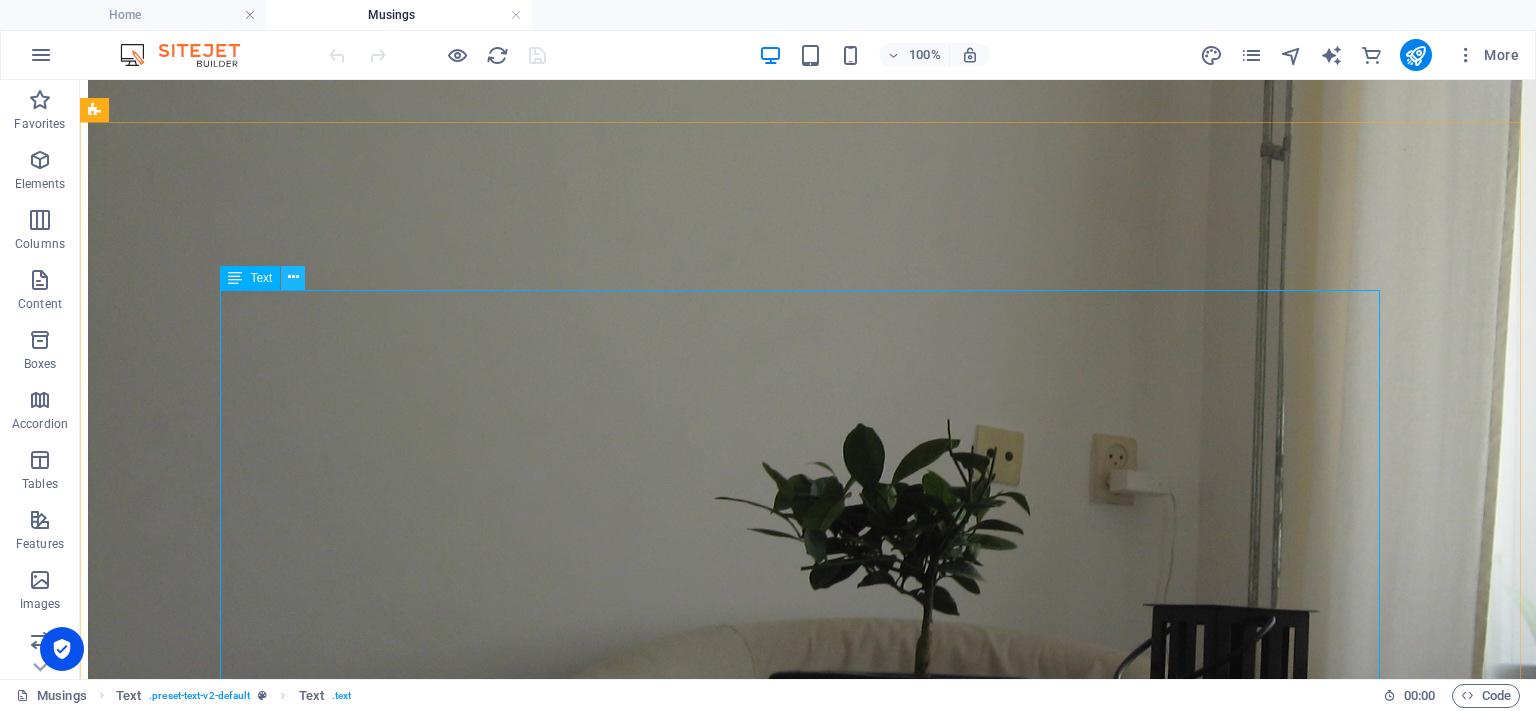 click at bounding box center (293, 277) 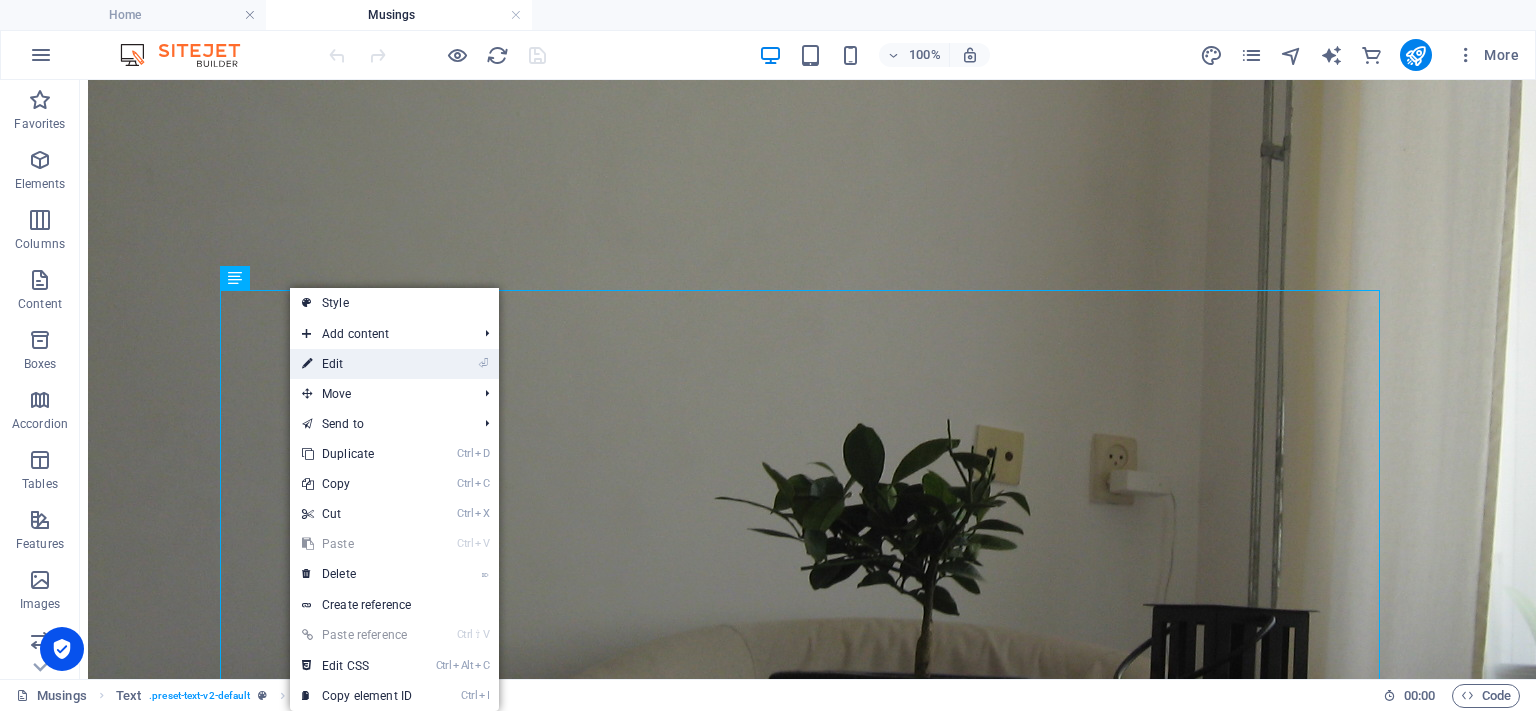 click at bounding box center [307, 364] 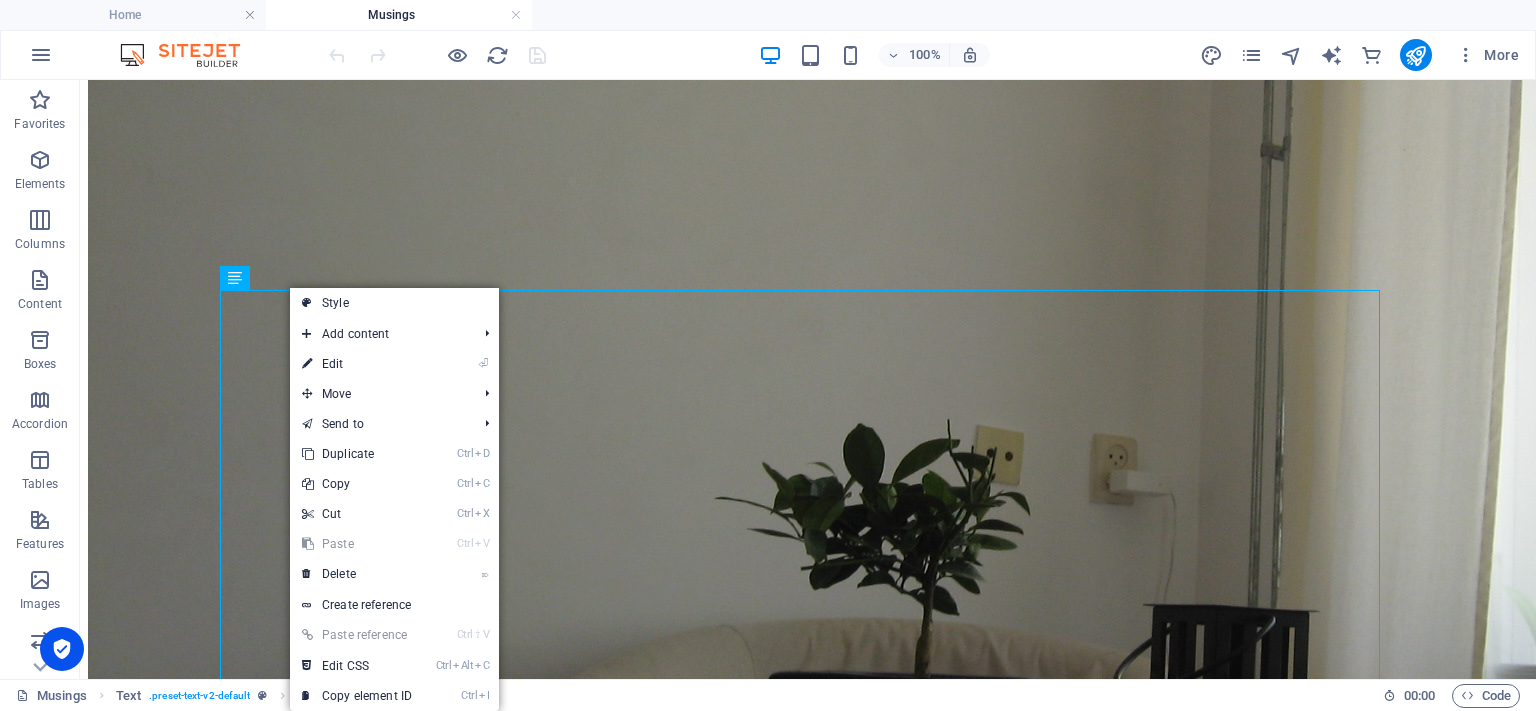 scroll, scrollTop: 2832, scrollLeft: 0, axis: vertical 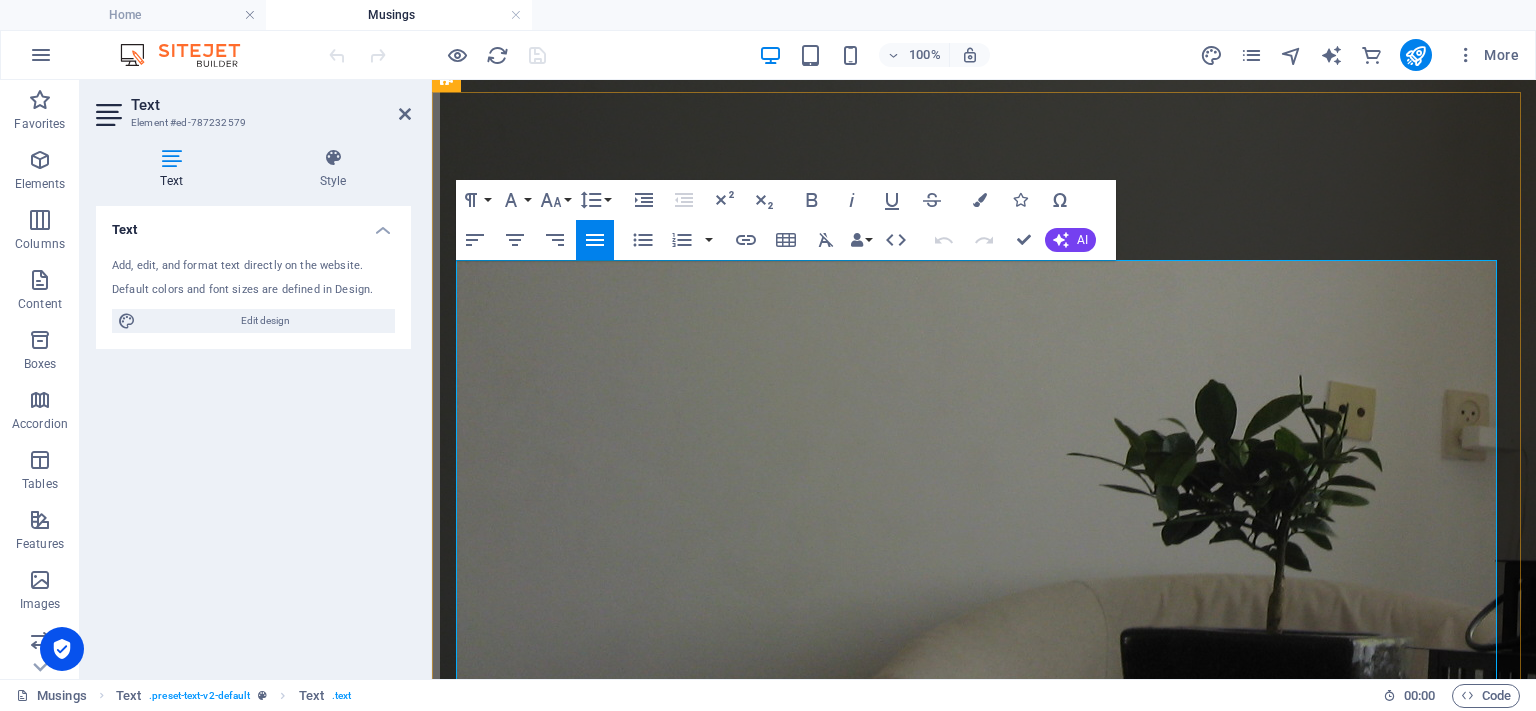 click on "I write about and display photographs of ‘small’ things, but, such is the nature of my life, and I can only be authentically myself (short of lying and pretending to be someone else). I do not show duck-faced selfies balancing atop a skyscraper in [GEOGRAPHIC_DATA]; I do not post pictures of the coffee I am drinking on a terrace in [GEOGRAPHIC_DATA]; I do not write posts about the amazing house festival I attended [DATE]. Not that I do any of those things anyway, but I cannot pretend to be other than I am. My life is a mix of both intense beauty  and  of unpleasant experiences, and  both  these I document. Of course beauty is entirely subjective anyway, and my frankness is not  de rigueur  in a culture that embraces creating and sharing untrue images about the lives of its people. Everything  I post is true, but it is certainly not to  most  people’s tastes. I just hope that it will strike a cord with the few people who  are  receptive to what I share." at bounding box center (984, 4450) 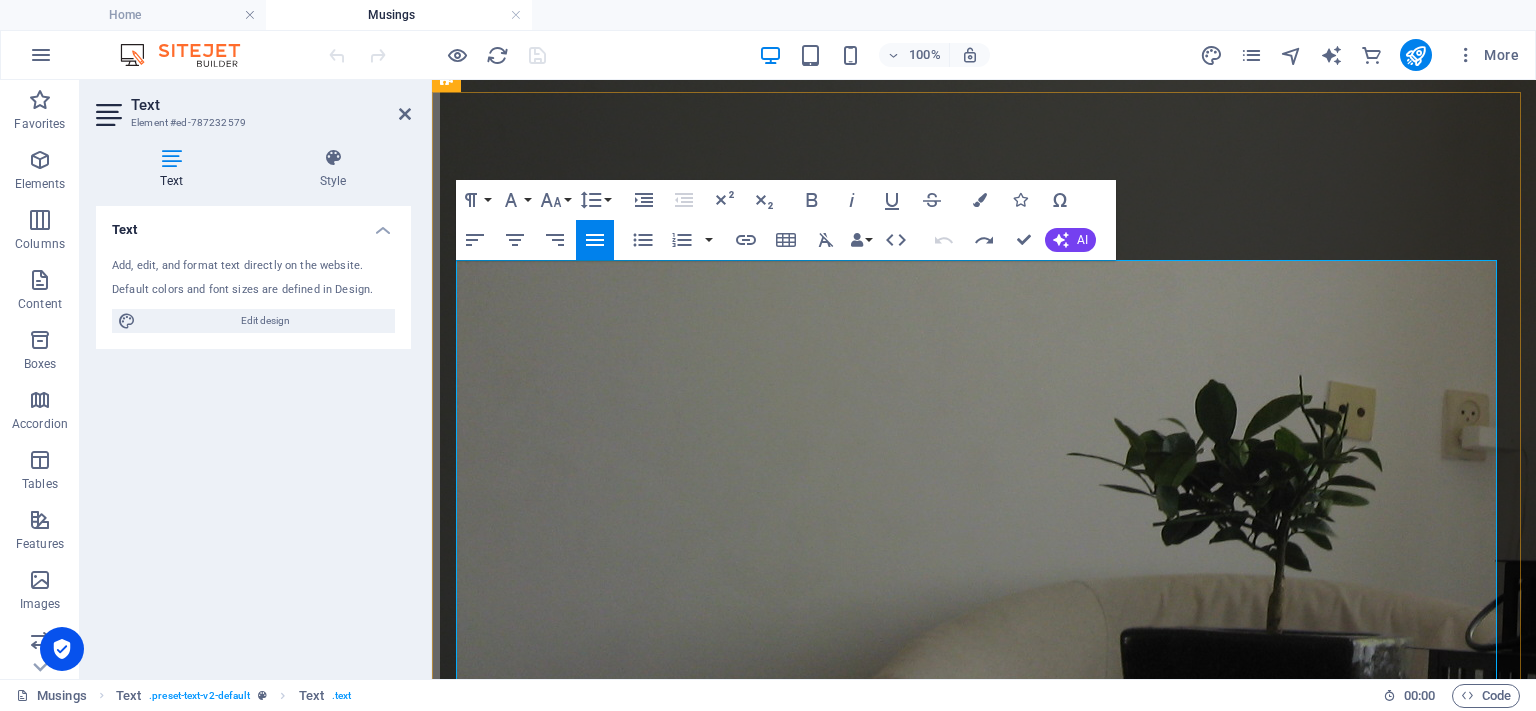 click on "I write about and display photographs of ‘small’ things, but, such is the nature of my life, and I can only be authentically myself (short of lying and pretending to be someone else). I do not show duck-faced selfies balancing atop a skyscraper in [GEOGRAPHIC_DATA]; I do not post pictures of the coffee I am drinking on a terrace in [GEOGRAPHIC_DATA]; I do not write posts about the amazing house festival I attended [DATE]. Not that I do any of those things anyway, but I cannot pretend to be other than I am. My life is a mix of both intense beauty  and  of unpleasant experiences, and  both  these I document. Of course beauty is entirely subjective anyway, and my frankness is not  de rigueur  in a culture that embraces creating and sharing untrue images about the lives of its people. Everything  I post is true, but it is certainly not to  most  people’s tastes. I just hope that it will strike a cord with the few people who  are  receptive to what I share." at bounding box center [984, 4450] 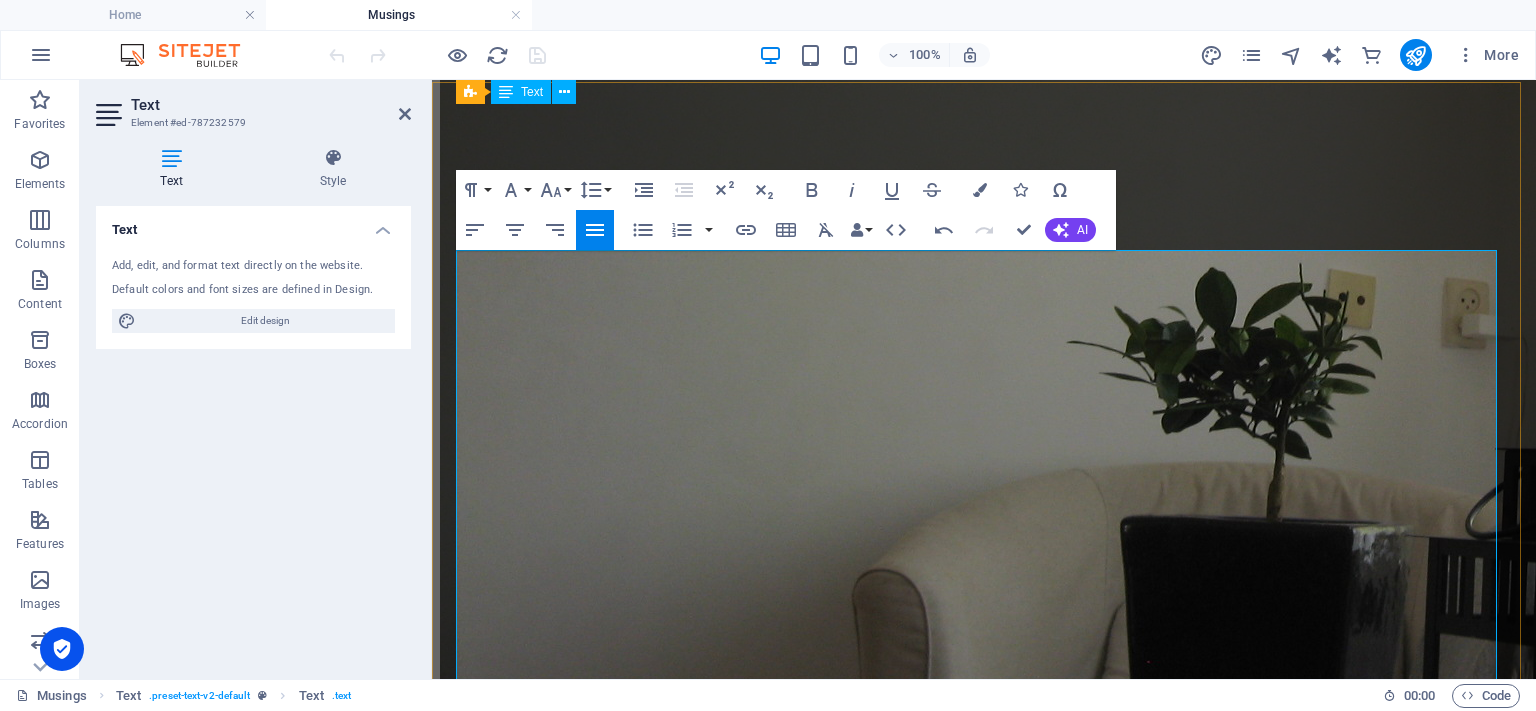 scroll, scrollTop: 2832, scrollLeft: 0, axis: vertical 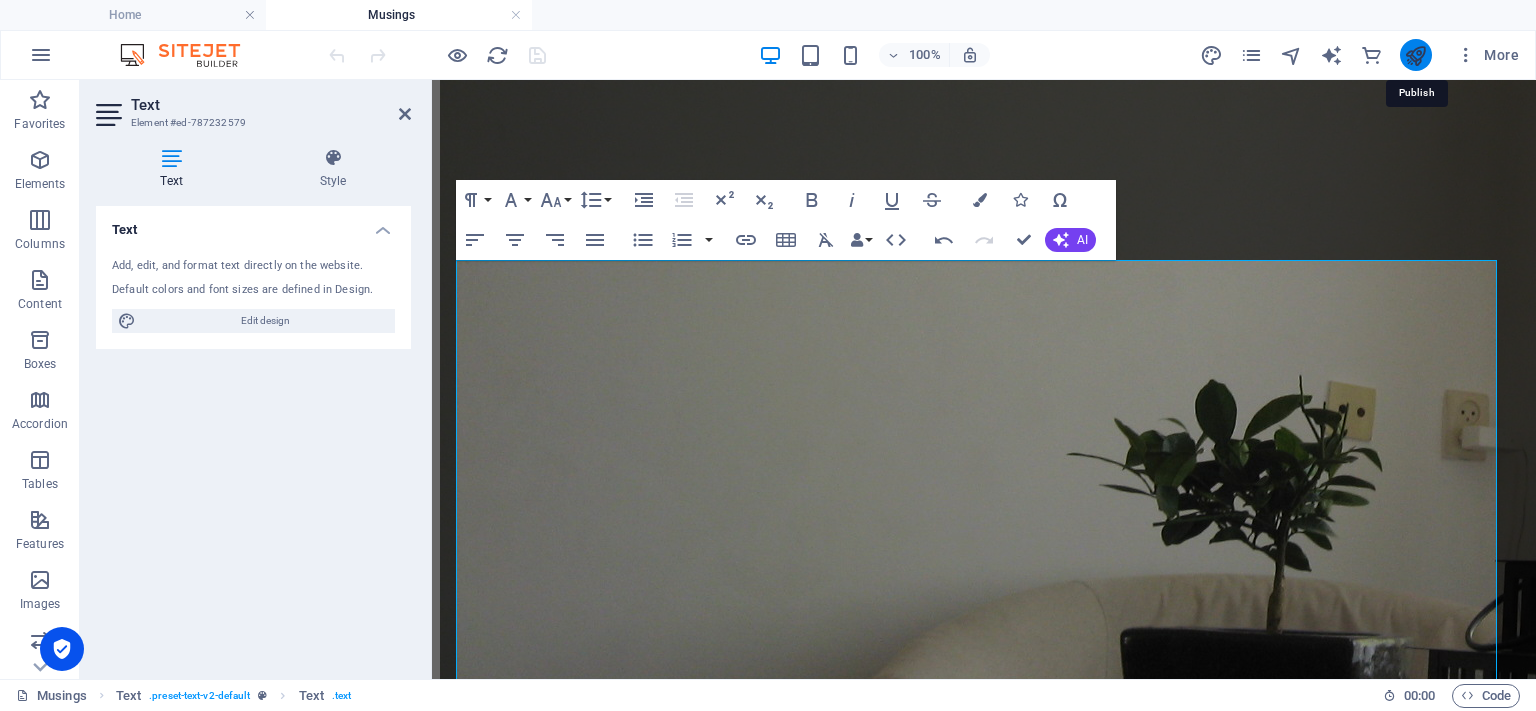 drag, startPoint x: 1424, startPoint y: 50, endPoint x: 1329, endPoint y: 25, distance: 98.23441 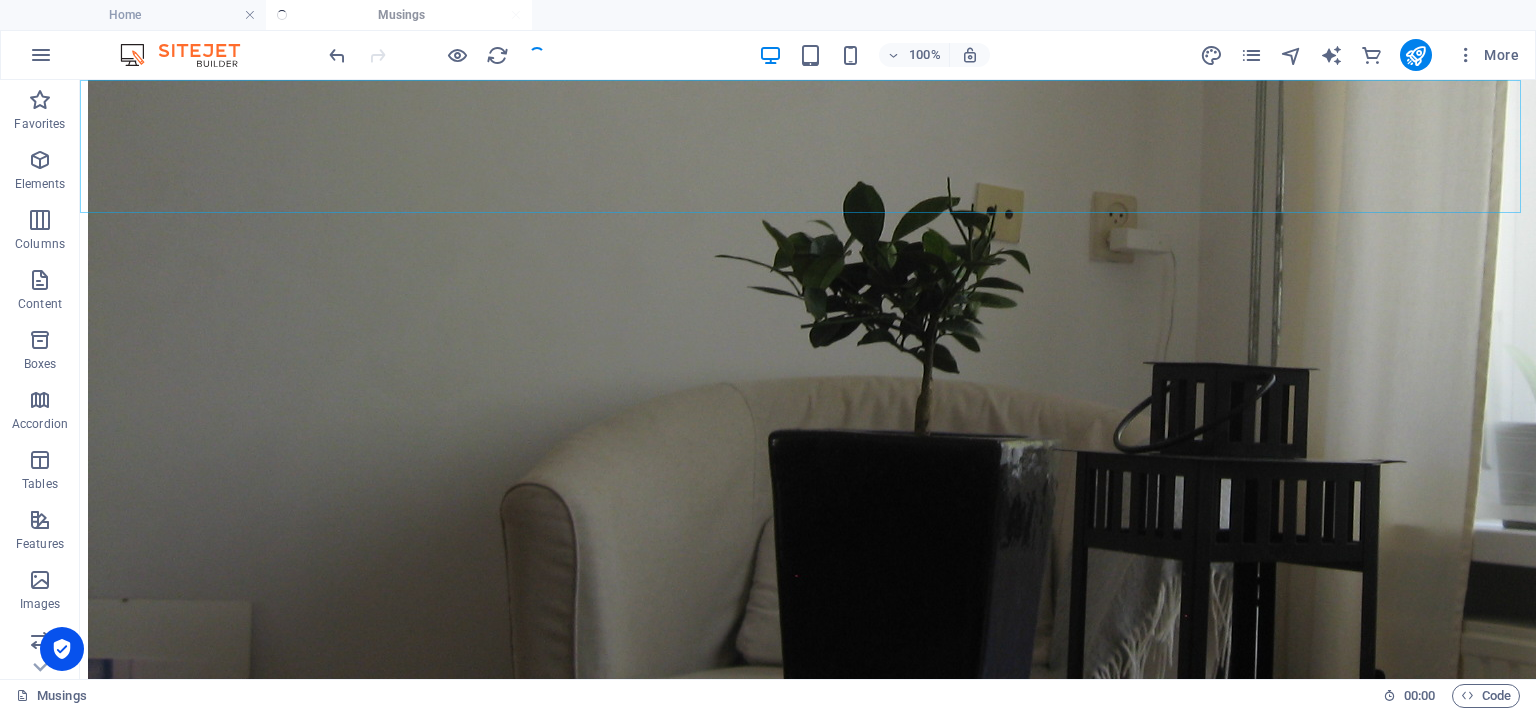 scroll, scrollTop: 2590, scrollLeft: 0, axis: vertical 